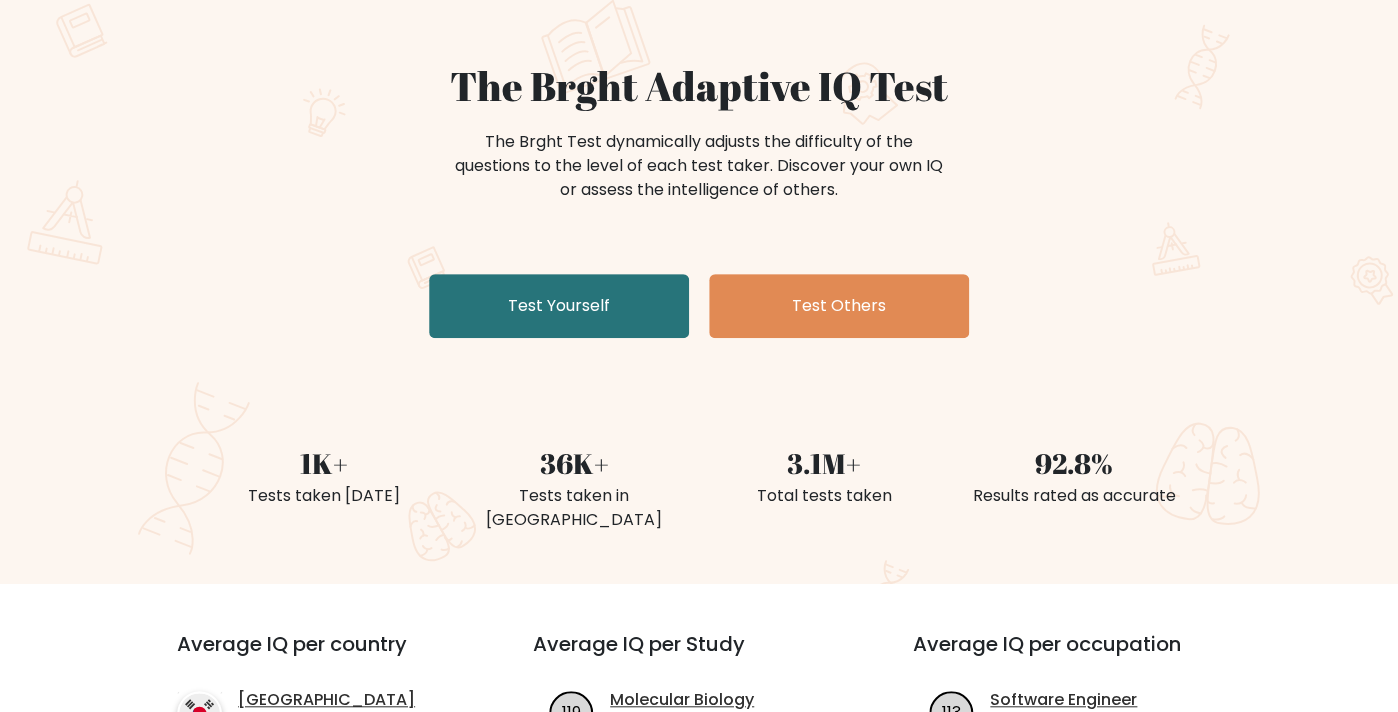 scroll, scrollTop: 144, scrollLeft: 0, axis: vertical 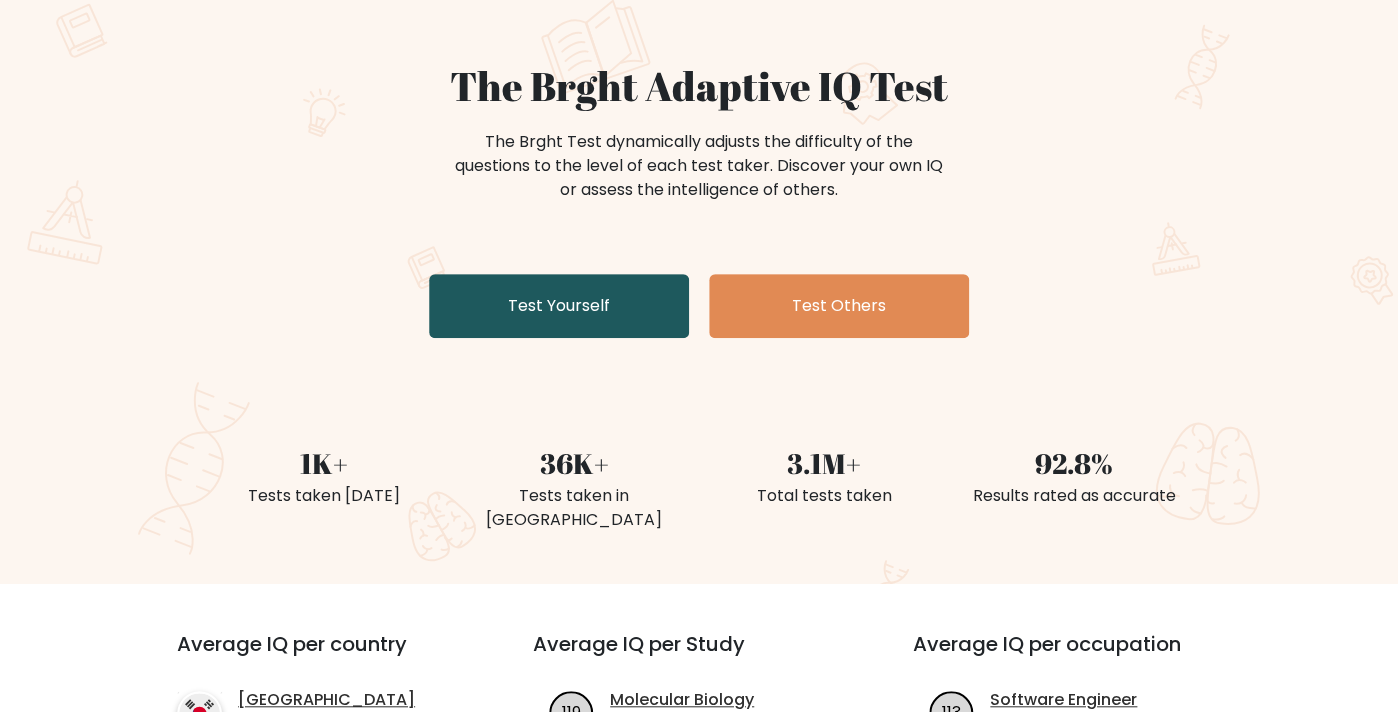 click on "Test Yourself" at bounding box center (559, 306) 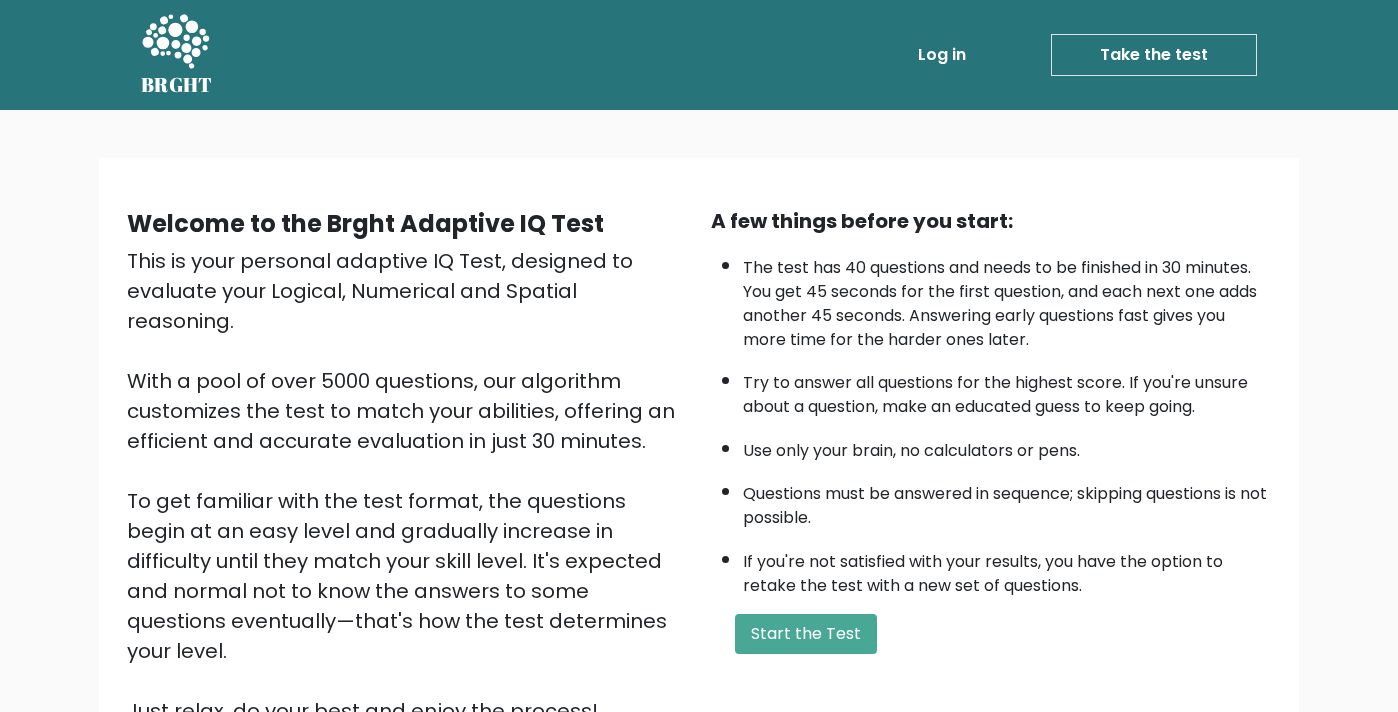 scroll, scrollTop: 0, scrollLeft: 0, axis: both 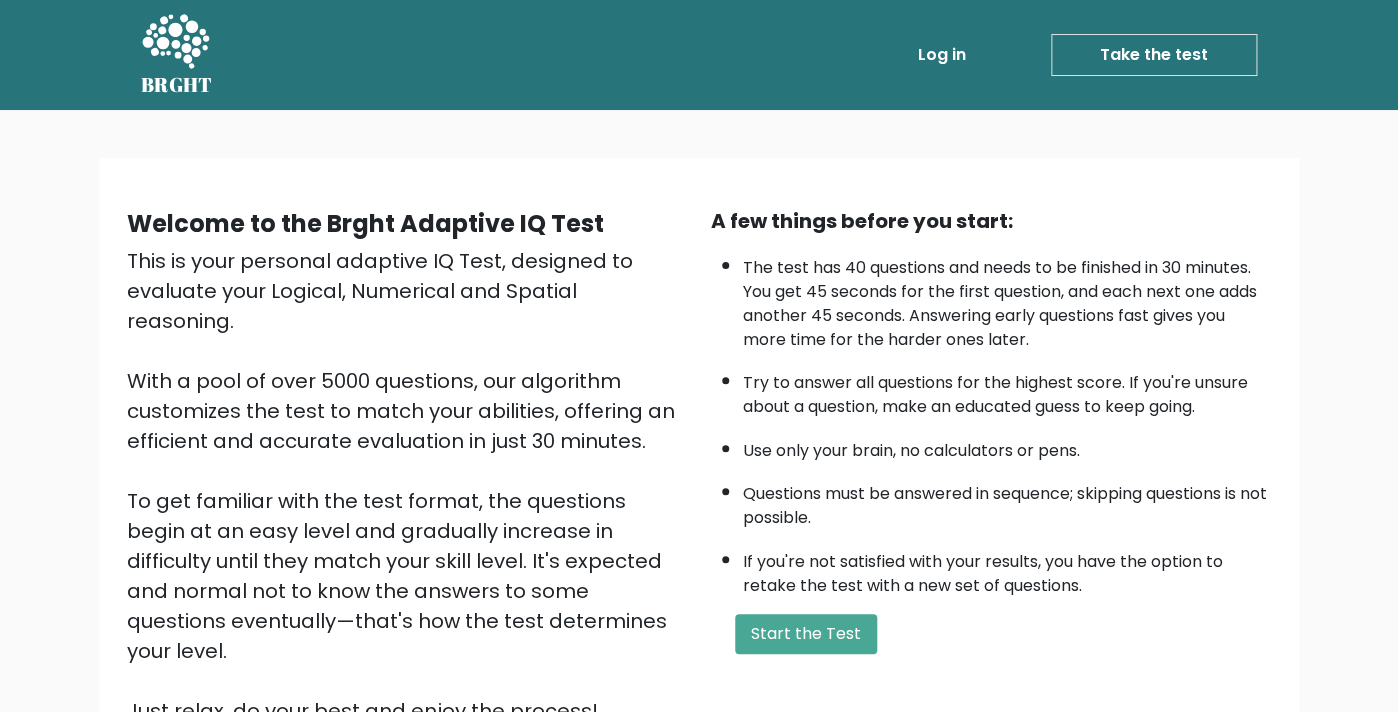 click on "This is your personal adaptive IQ Test, designed to evaluate your Logical, Numerical and Spatial reasoning.
With a pool of over 5000 questions, our algorithm customizes the test to match your abilities, offering an efficient and accurate evaluation in just 30 minutes.
To get familiar with the test format, the questions begin at an easy level and gradually increase in difficulty until they match your skill level. It's expected and normal not to know the answers to some questions eventually—that's how the test determines your level.
Just relax, do your best and enjoy the process!" at bounding box center [407, 486] 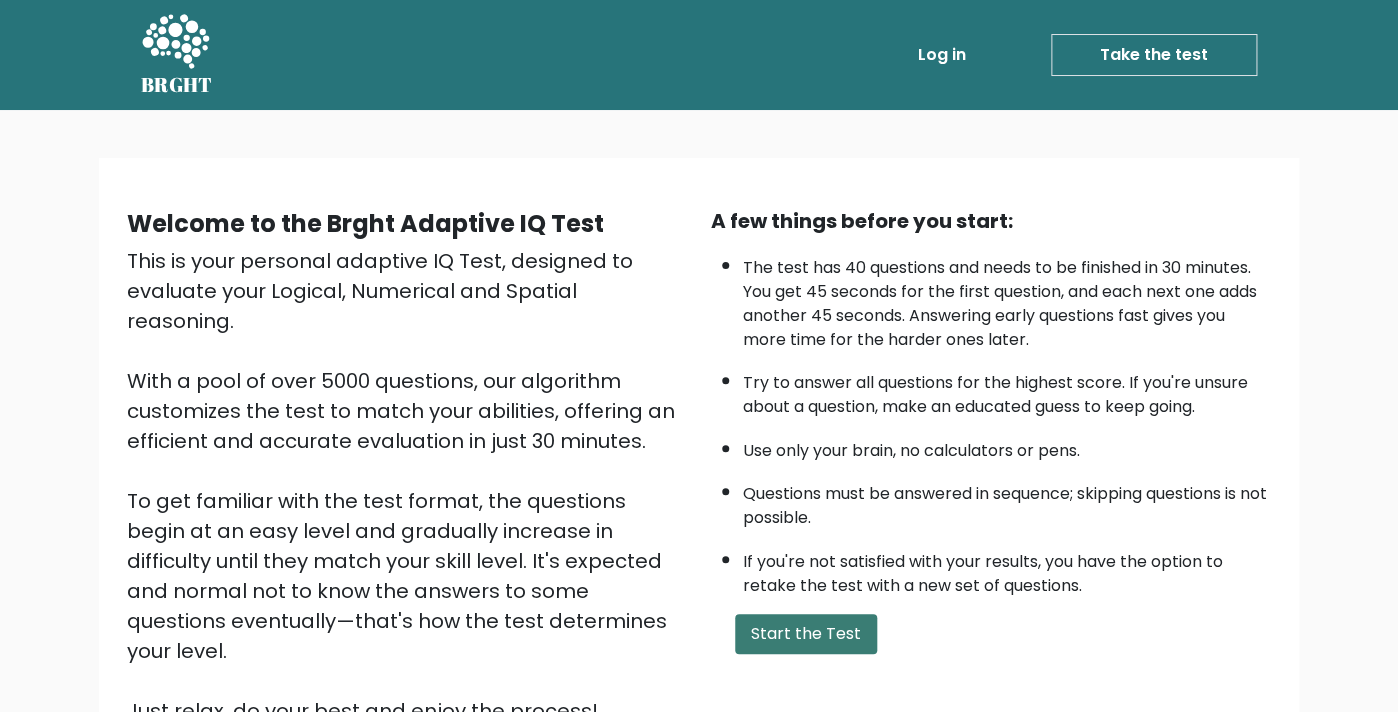 click on "Start the Test" at bounding box center [806, 634] 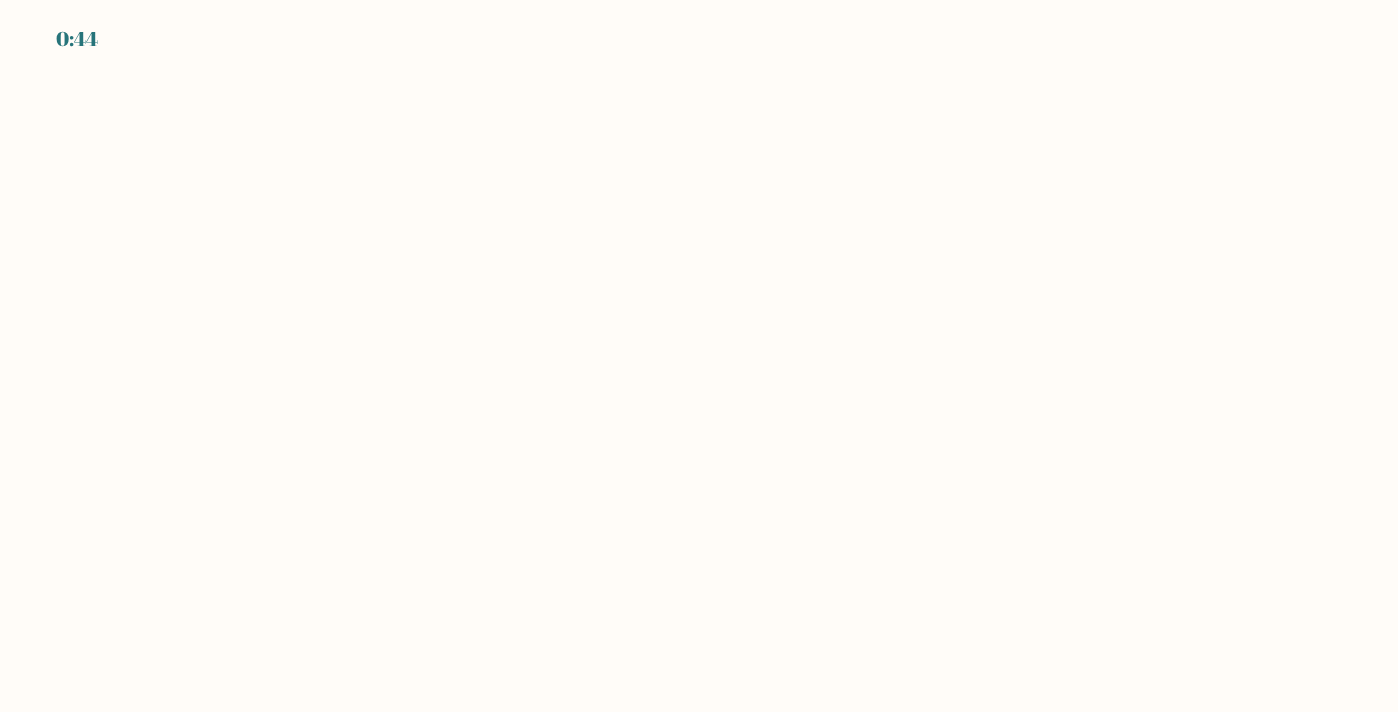 scroll, scrollTop: 0, scrollLeft: 0, axis: both 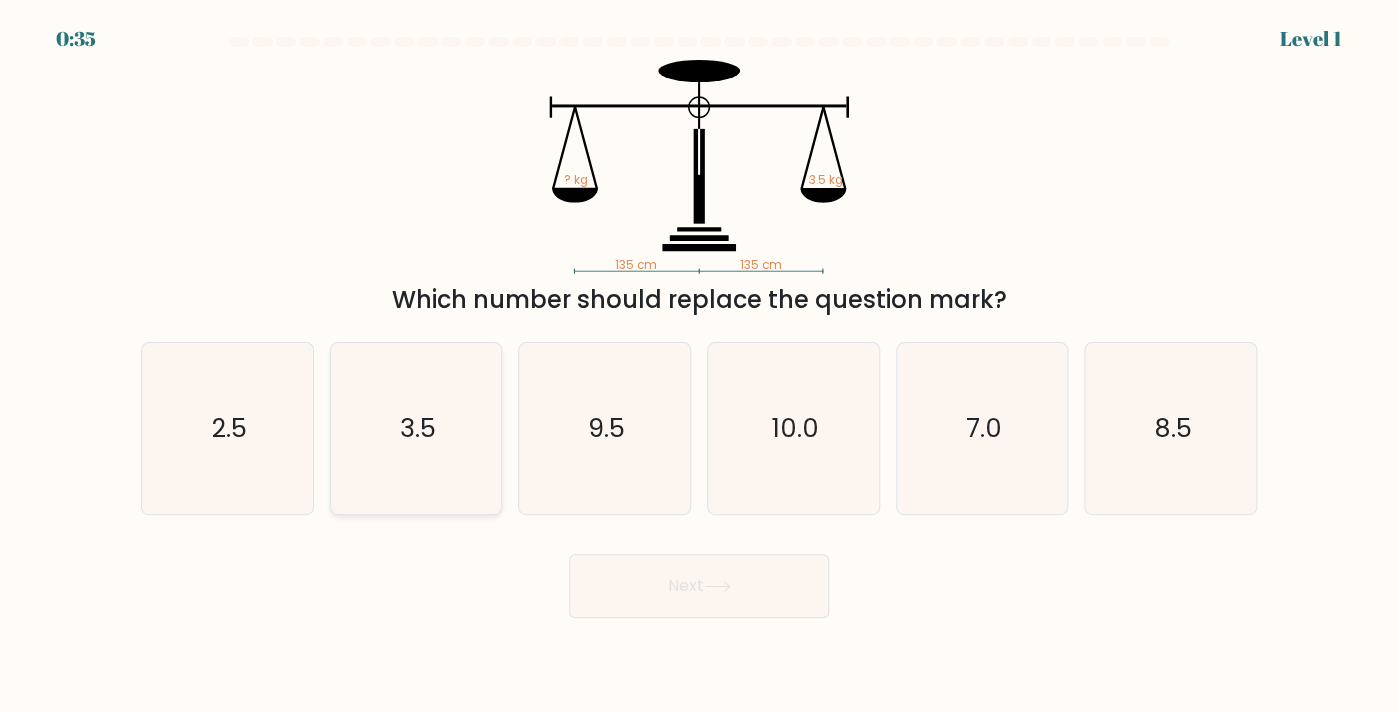 click on "3.5" 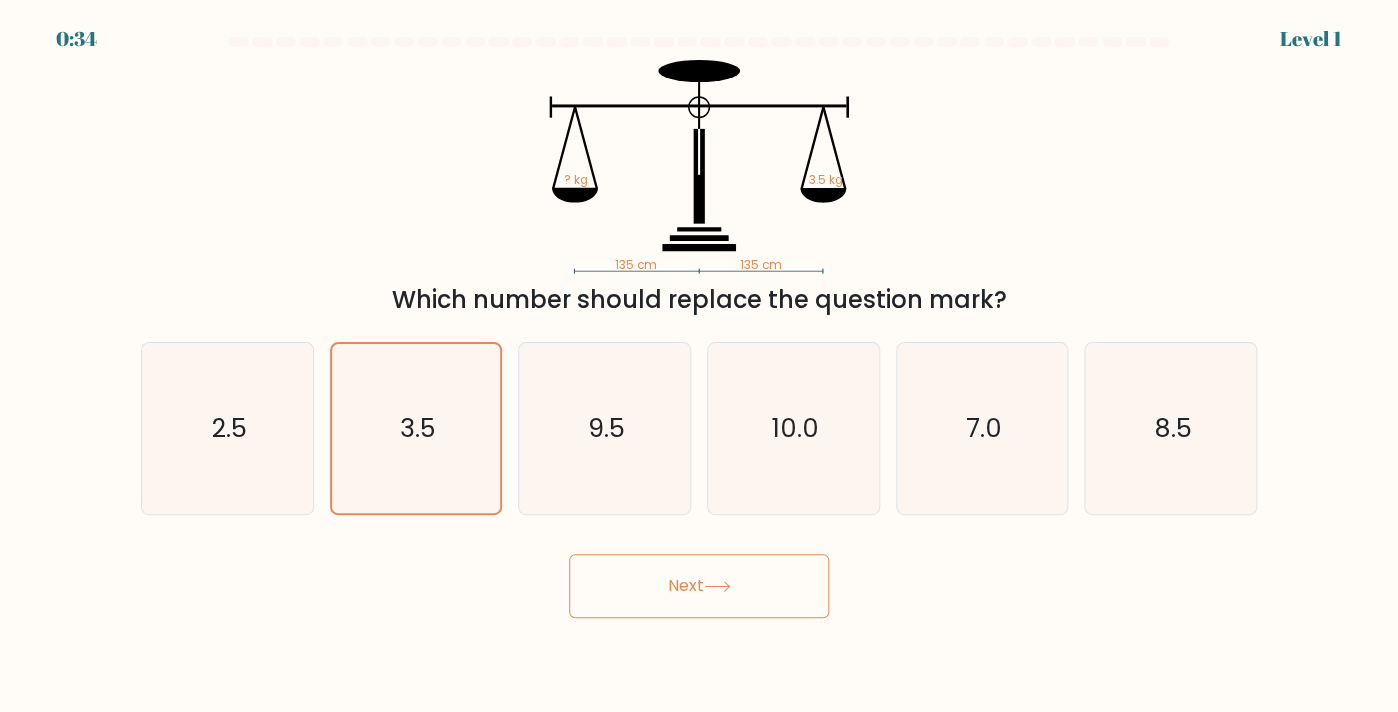 click on "Next" at bounding box center [699, 586] 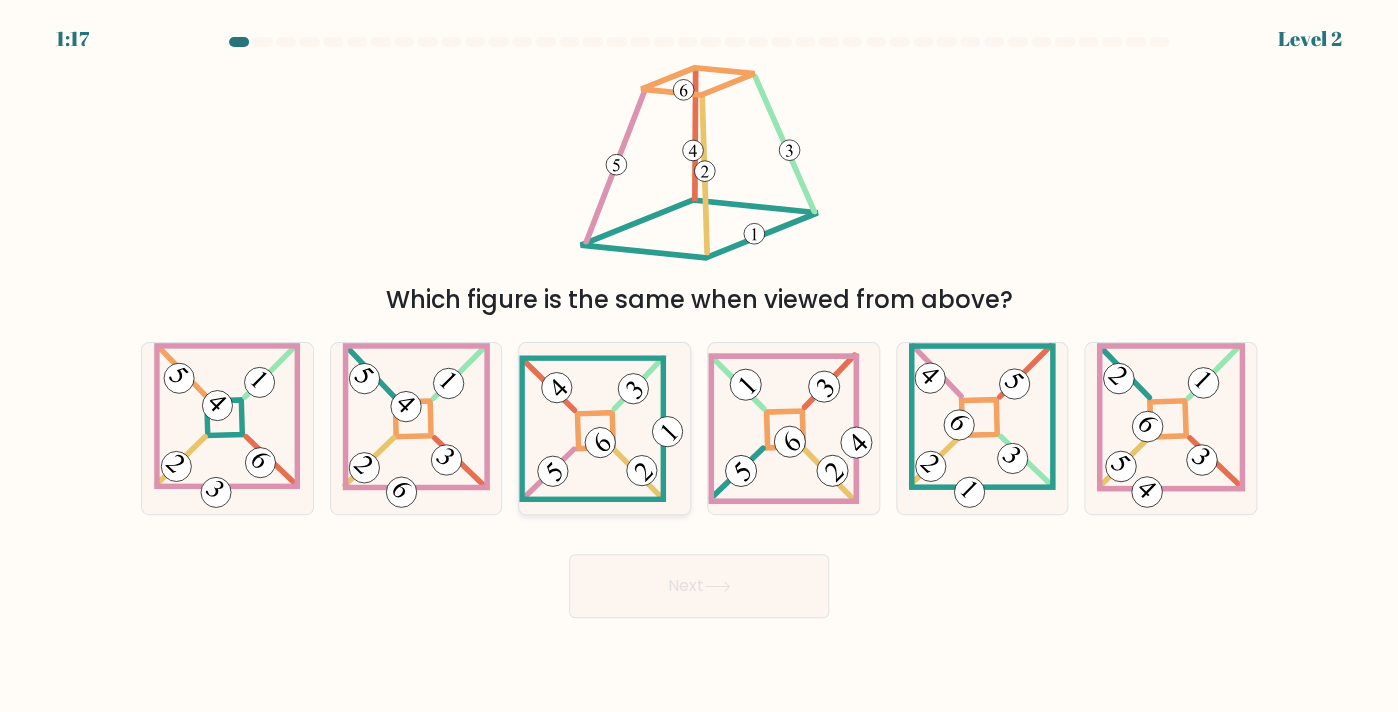 click 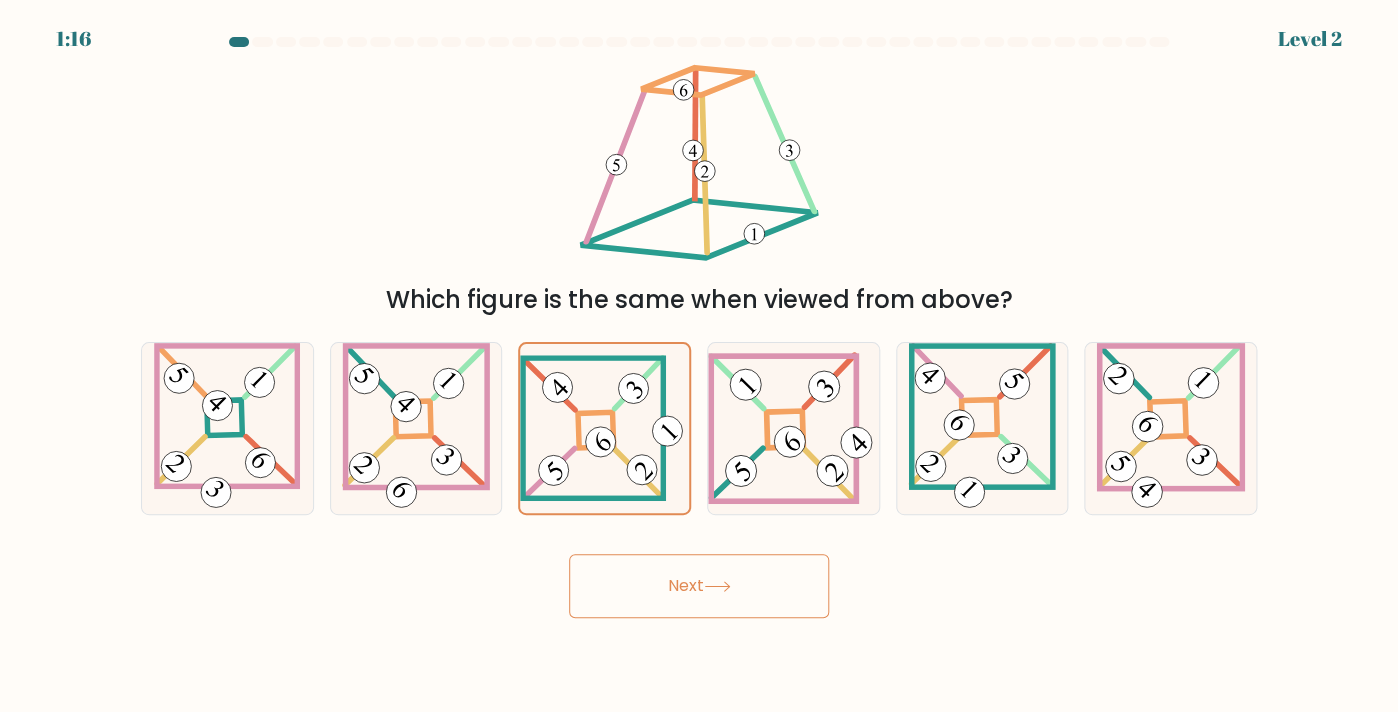 click on "Next" at bounding box center (699, 586) 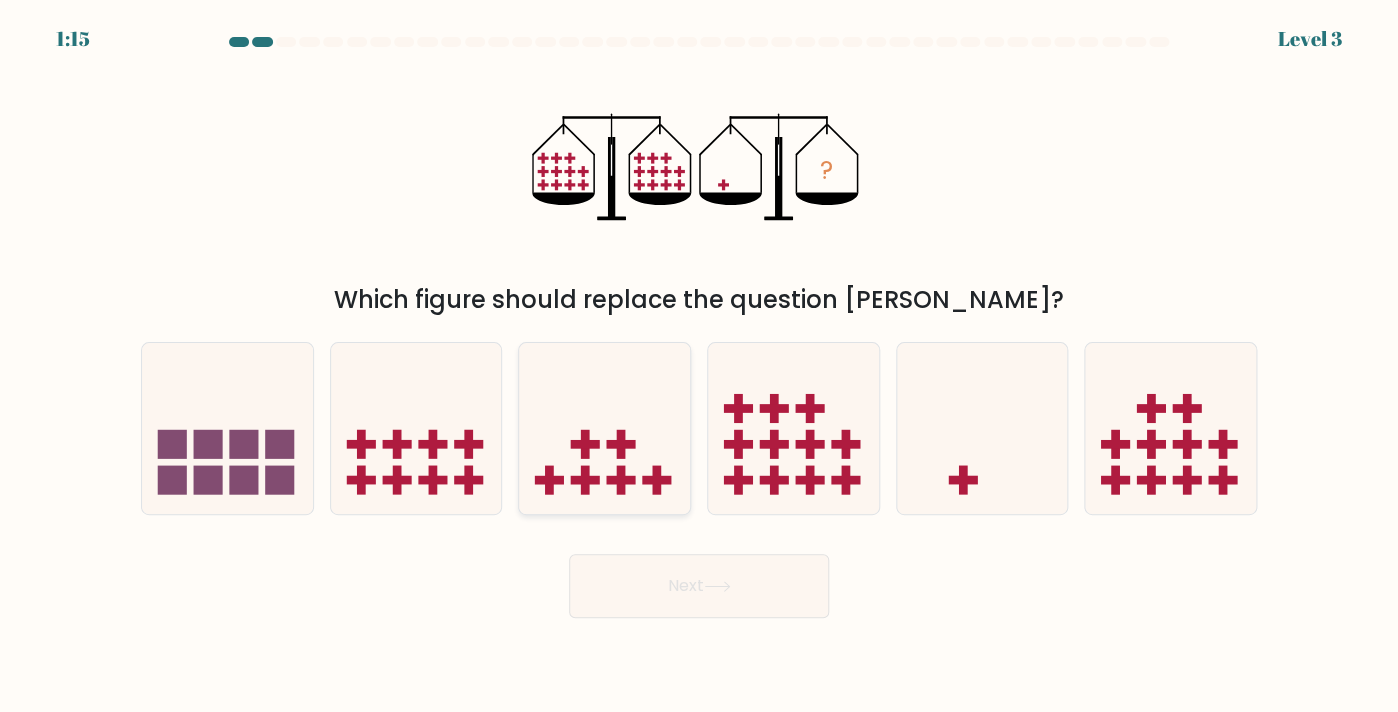 click 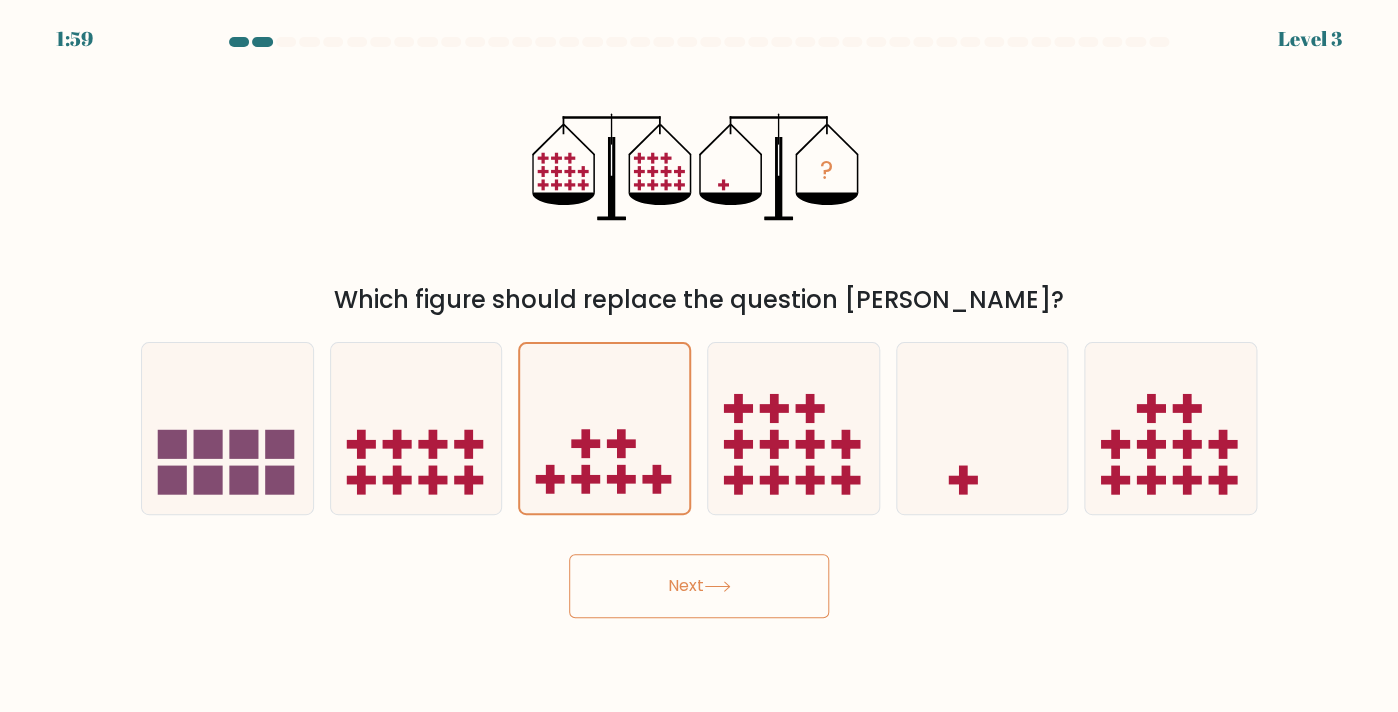 click on "Next" at bounding box center (699, 586) 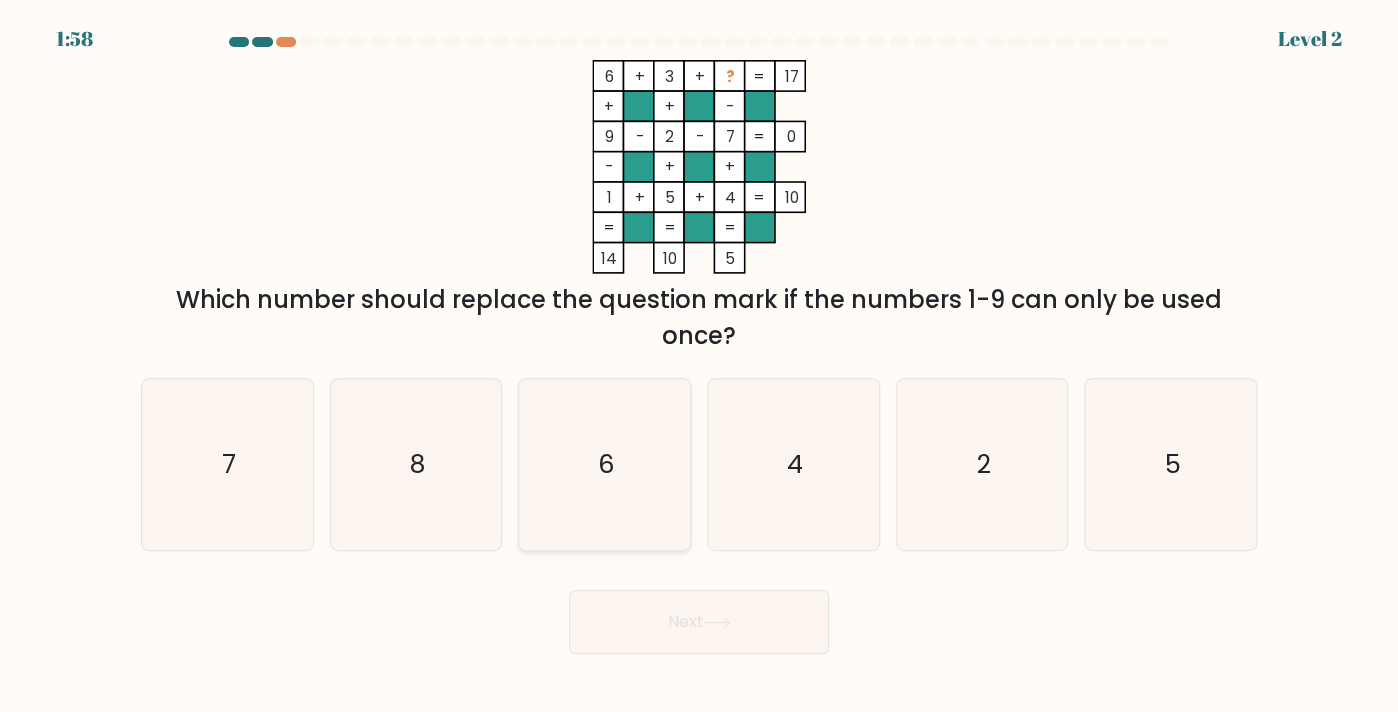 click on "6" 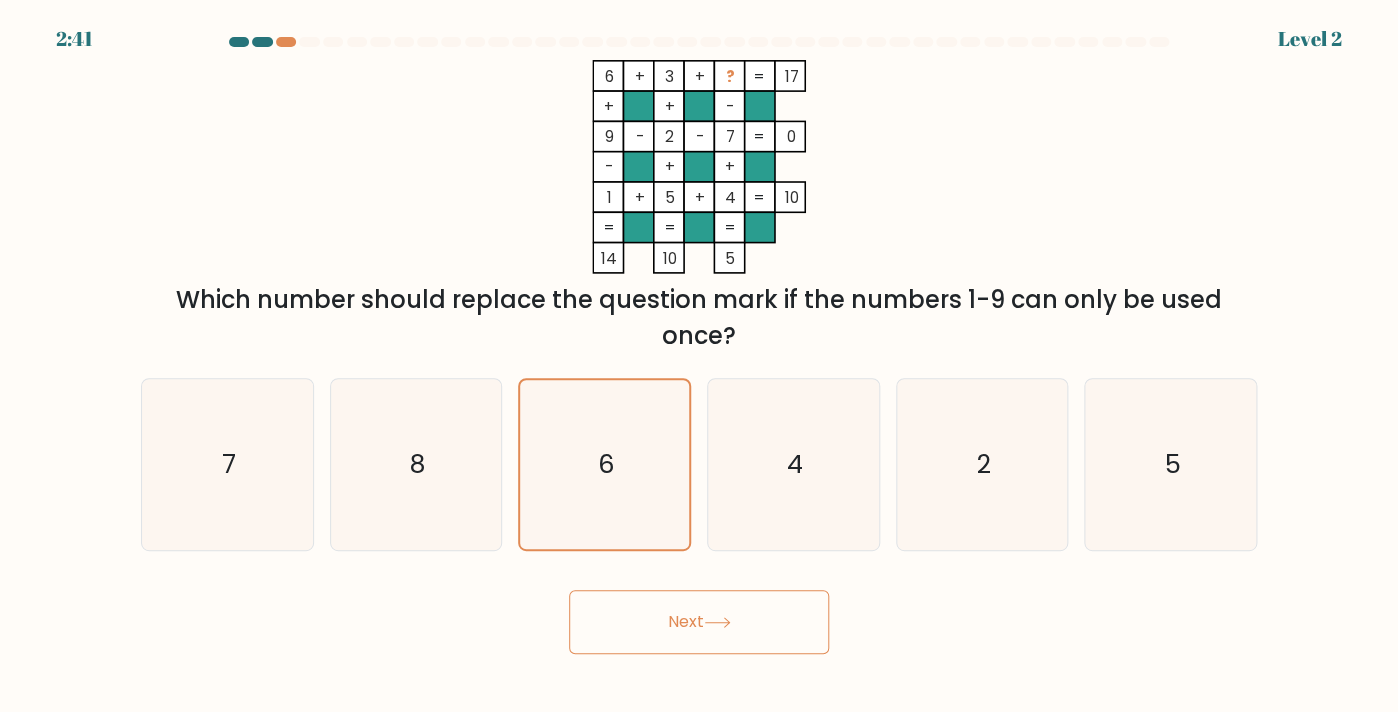 click on "Next" at bounding box center [699, 622] 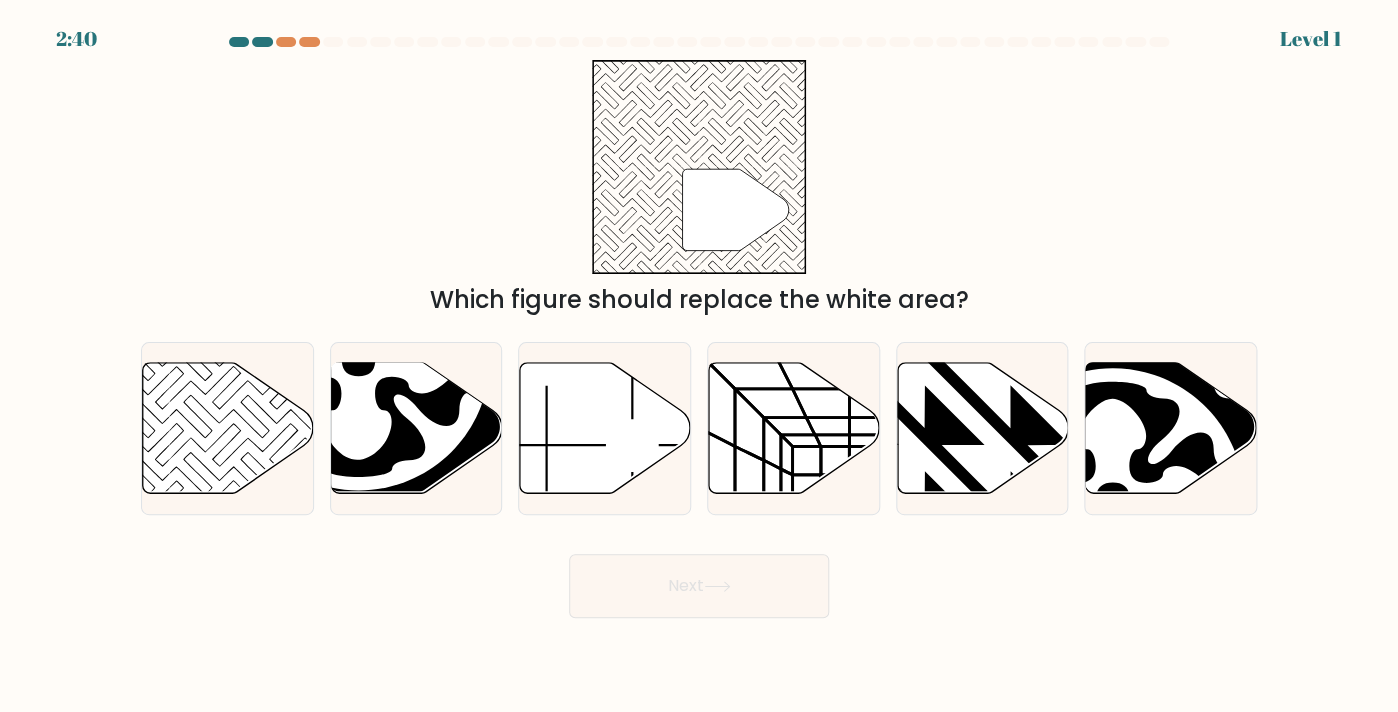 click on "Next" at bounding box center (699, 586) 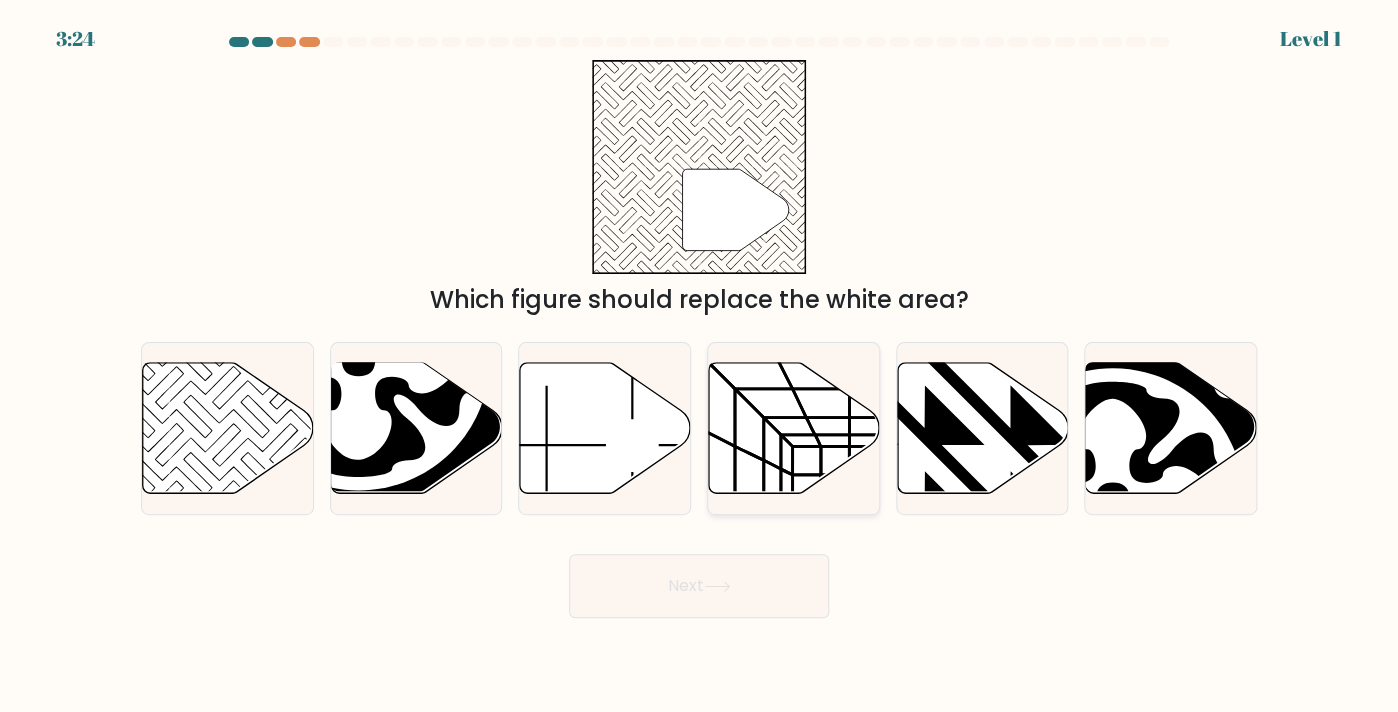 click 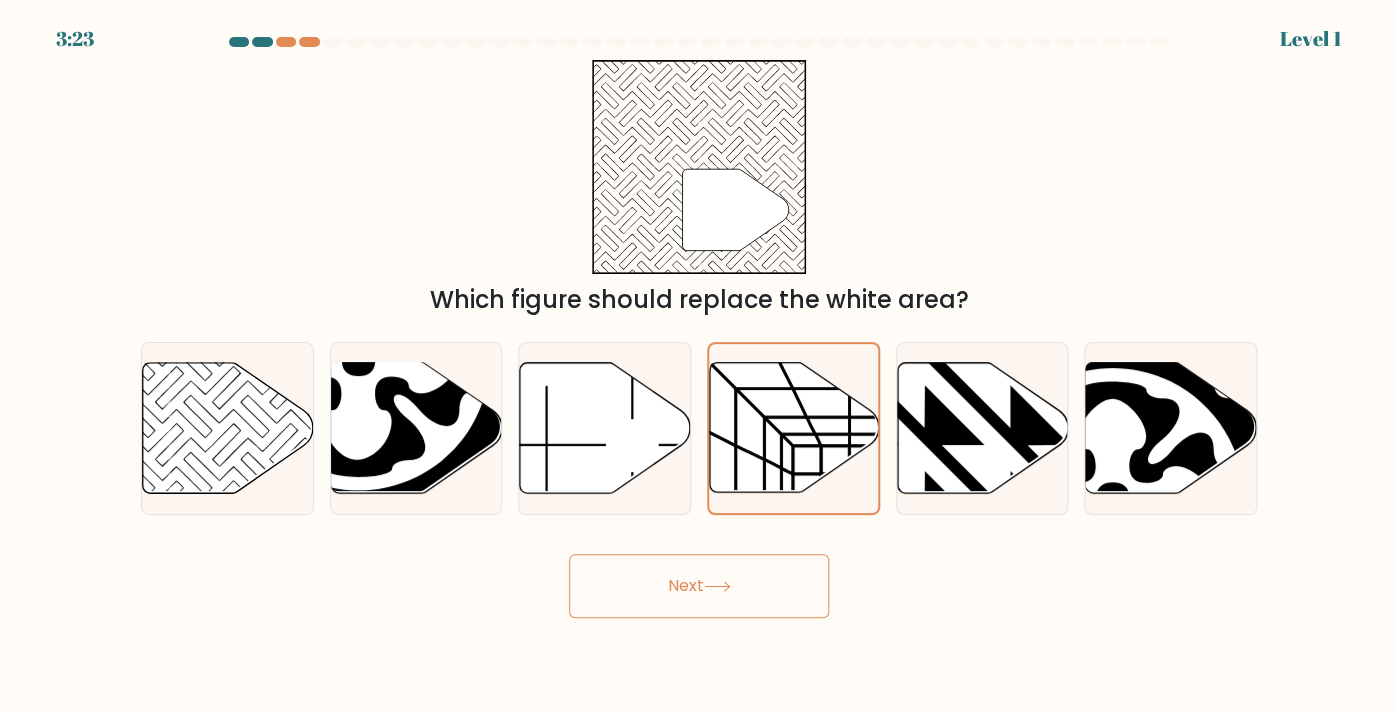 click 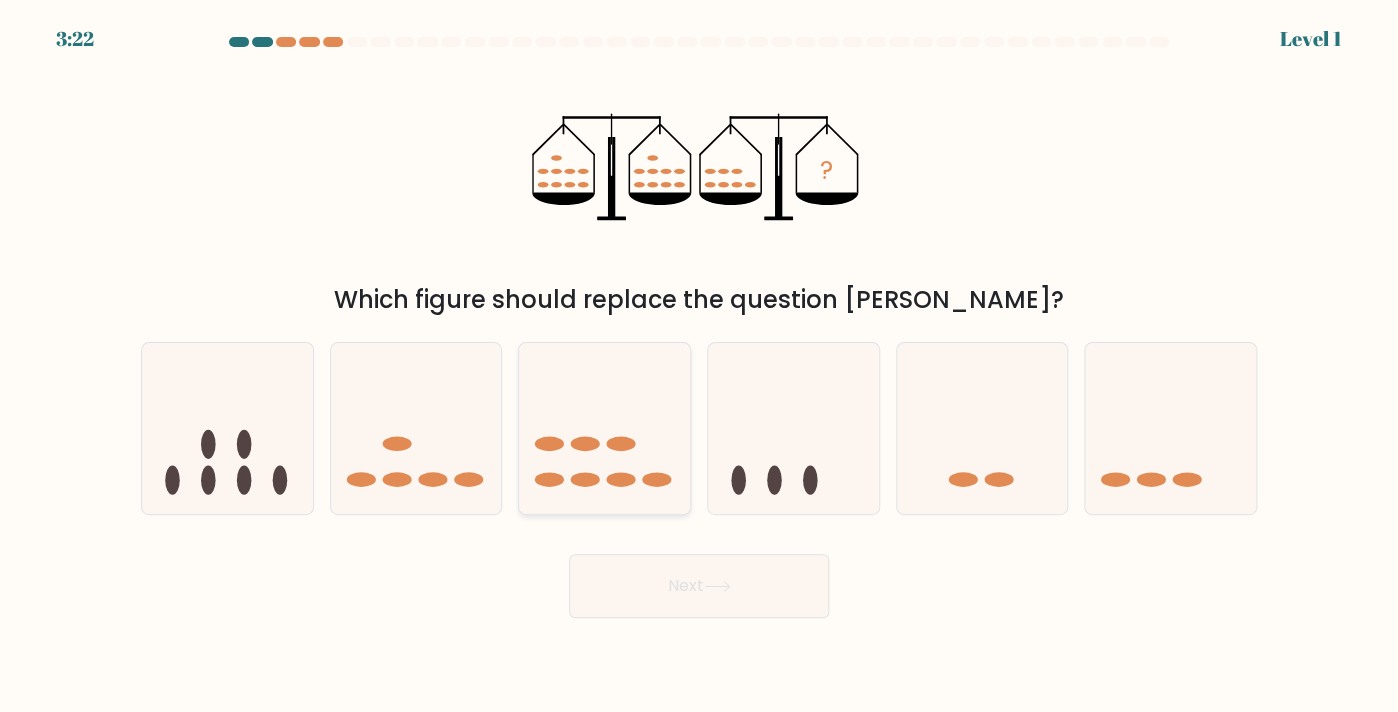 click 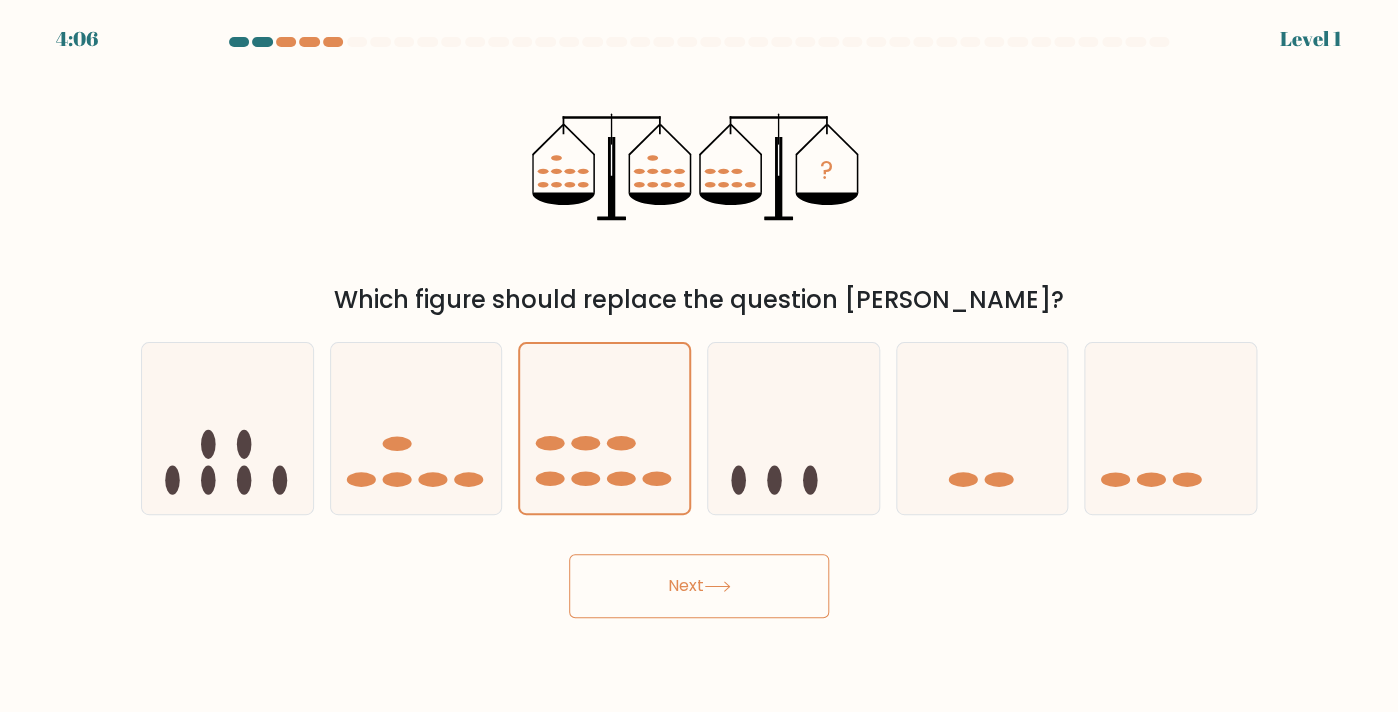 click on "Next" at bounding box center [699, 586] 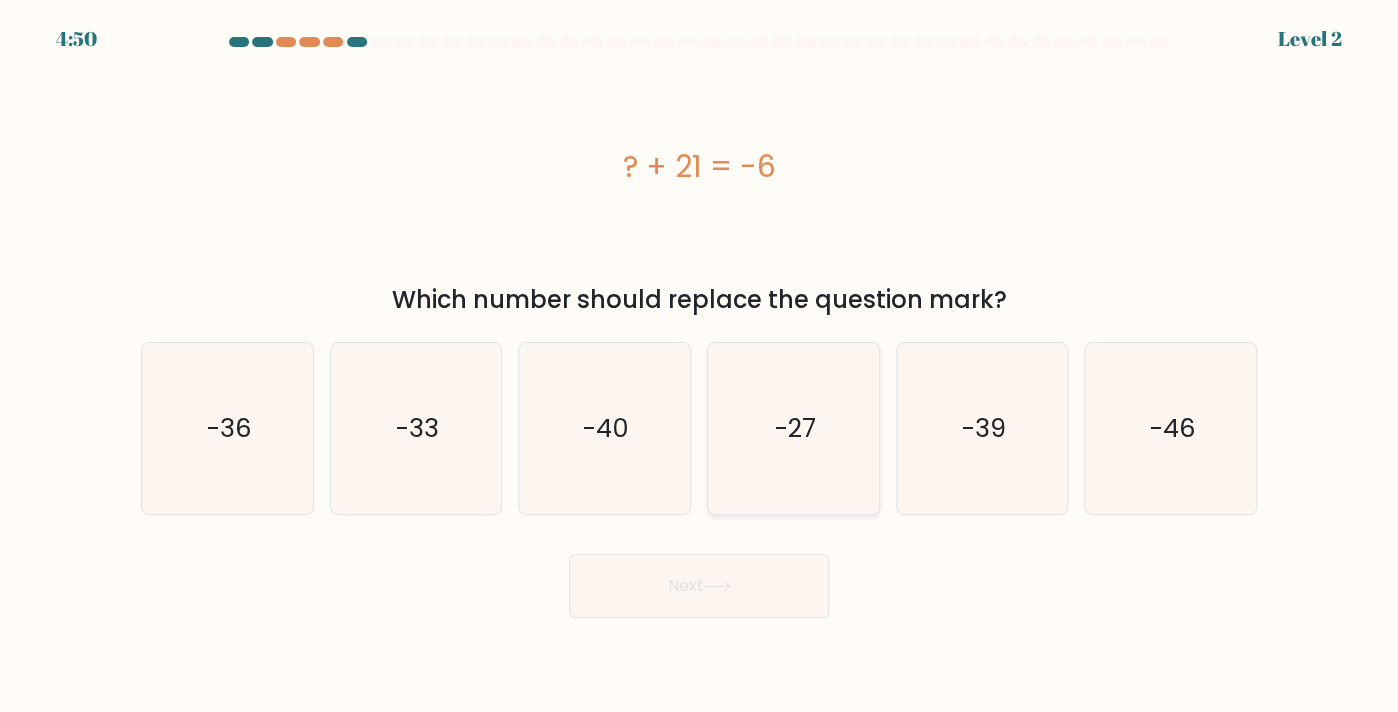 click on "-27" 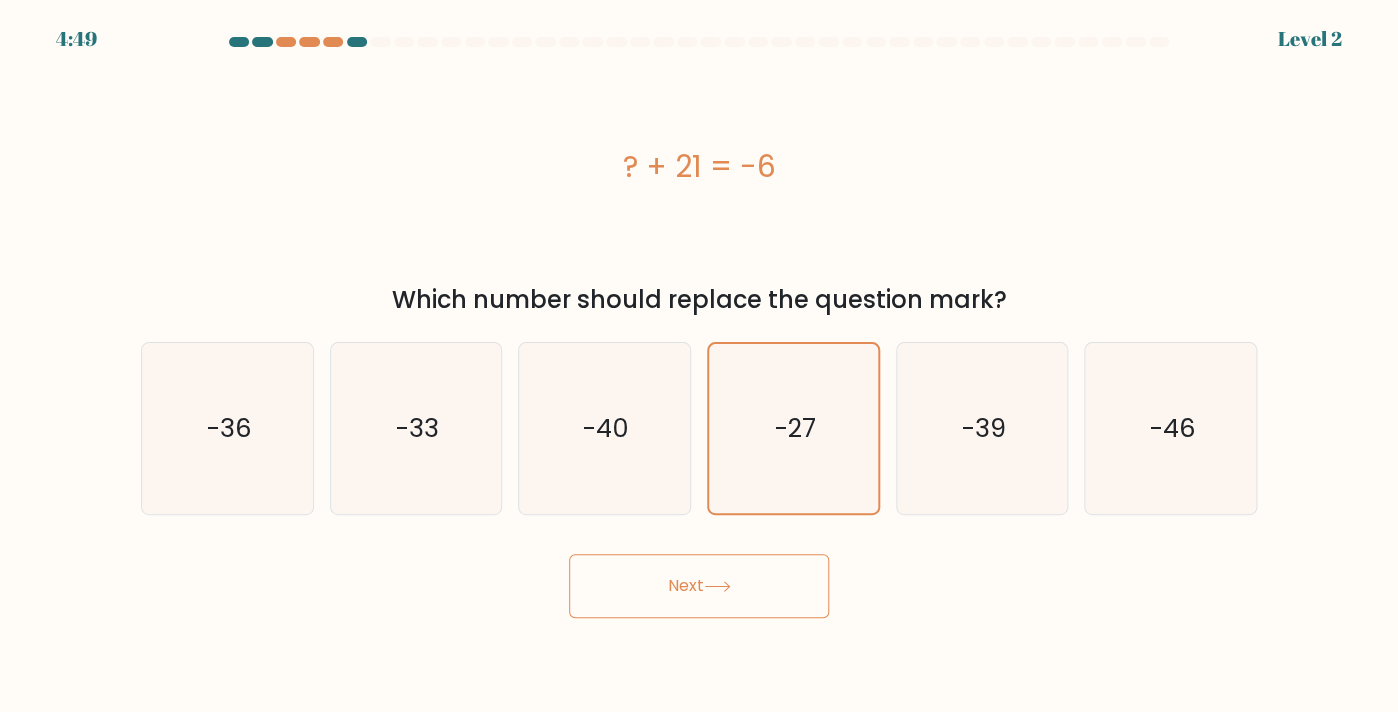 click on "Next" at bounding box center [699, 586] 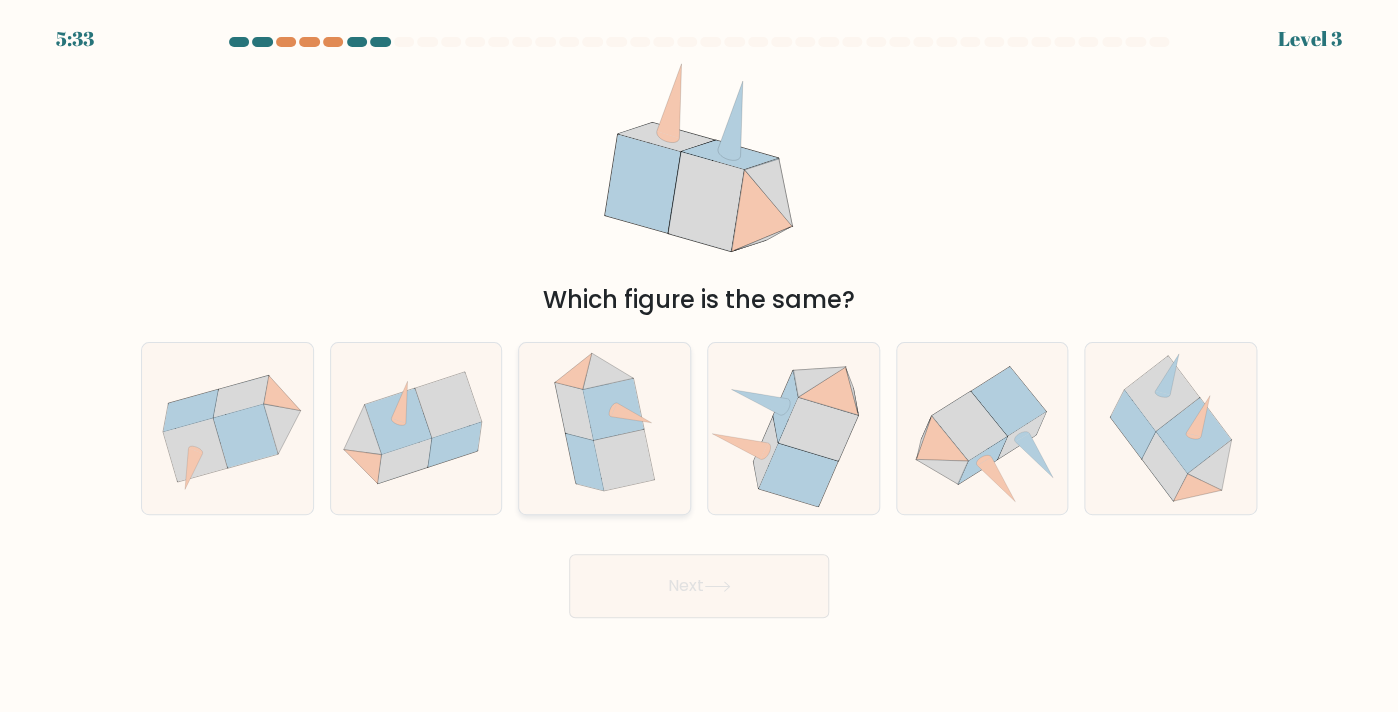 click 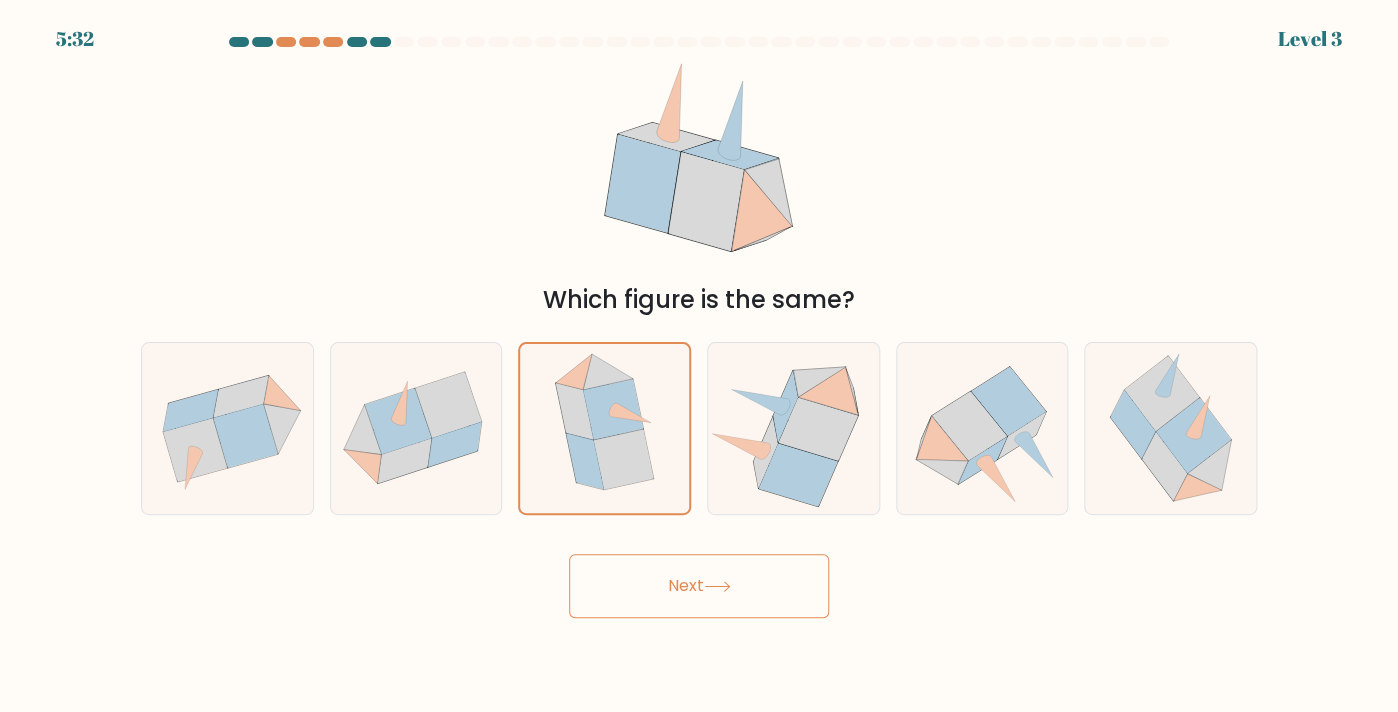 click on "Next" at bounding box center [699, 586] 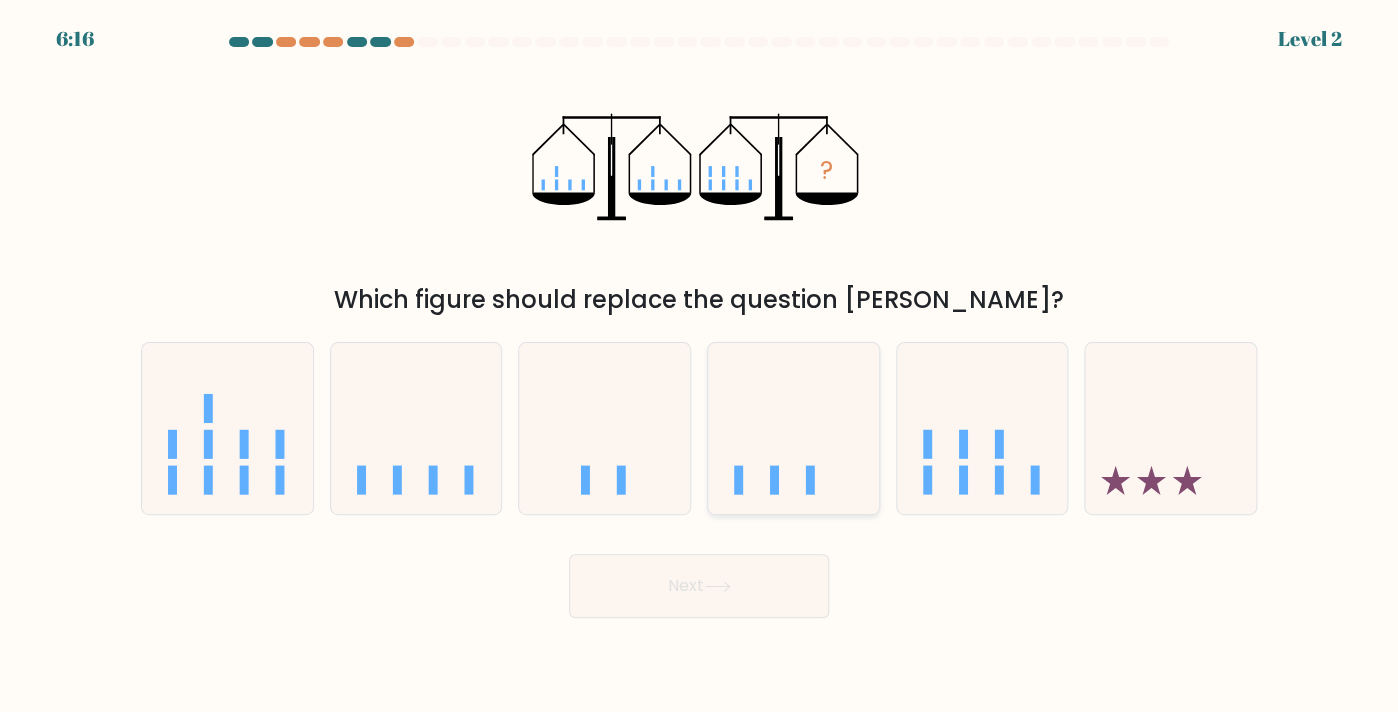 click 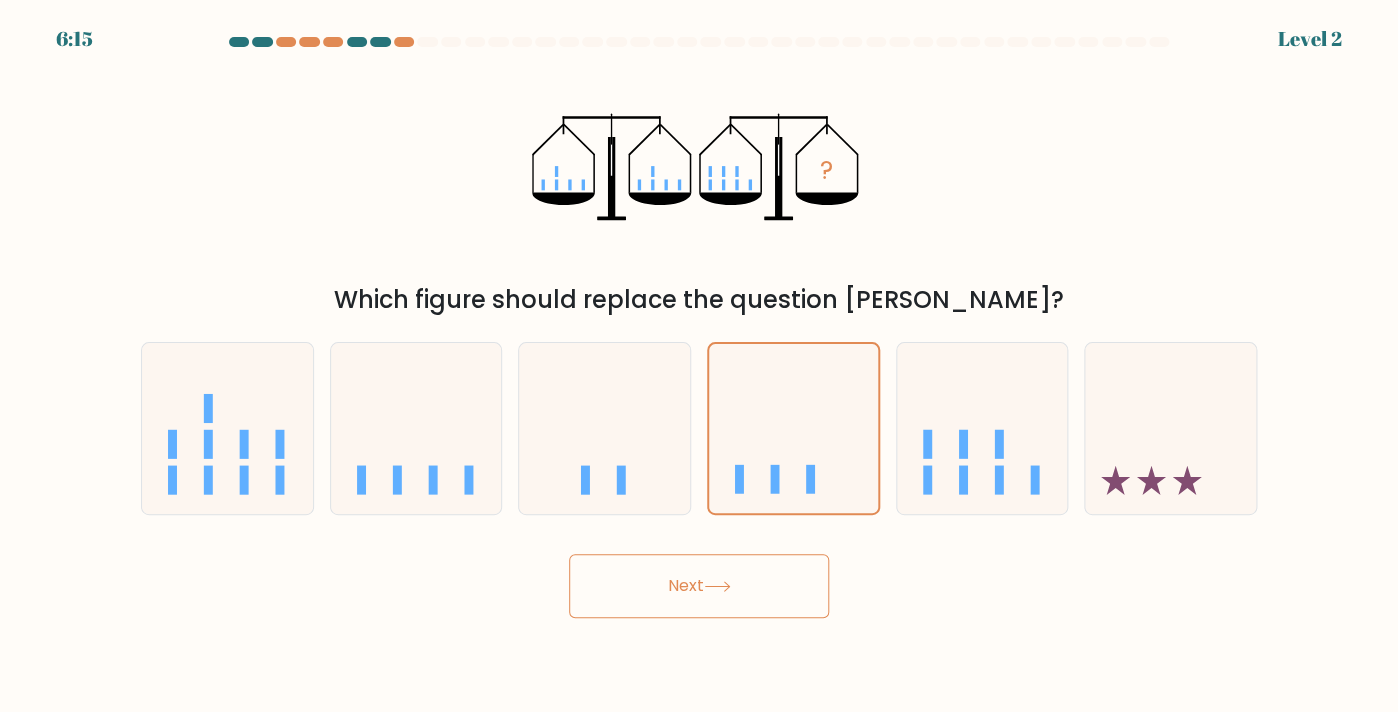 click on "Next" at bounding box center [699, 586] 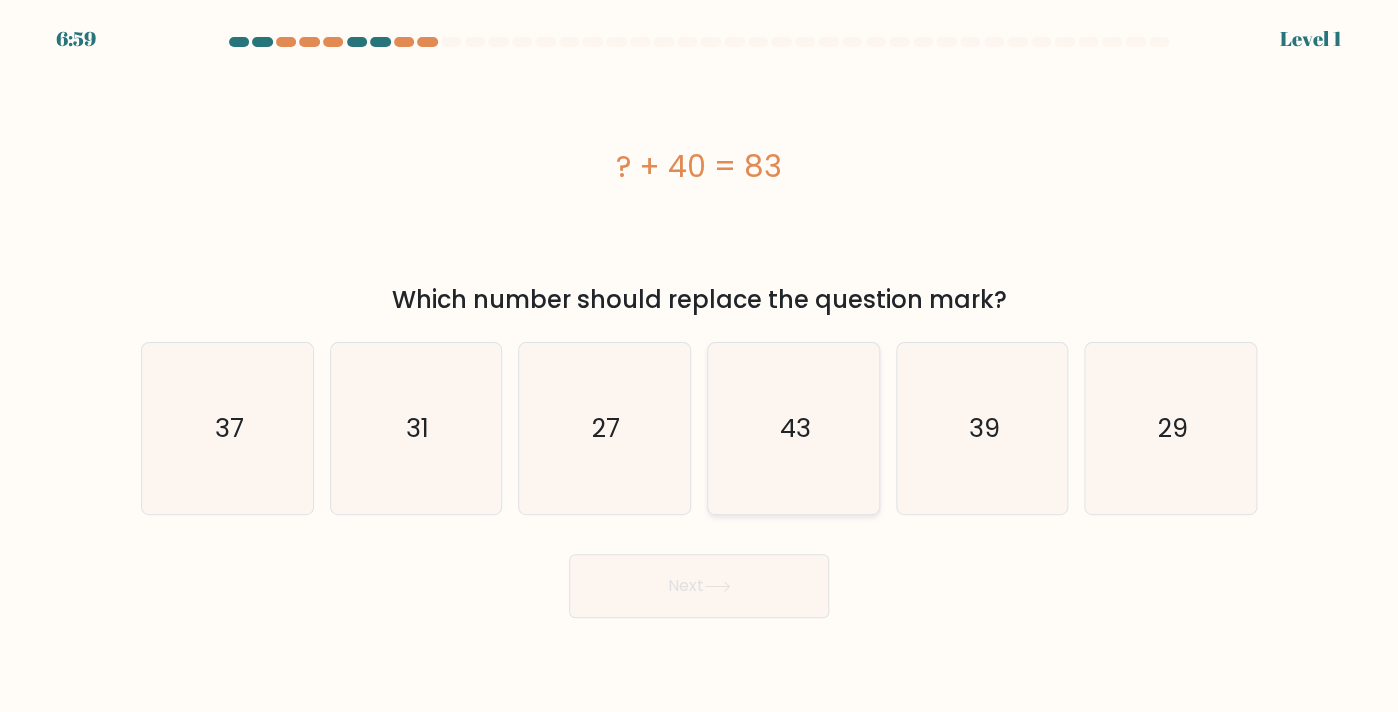 click on "43" 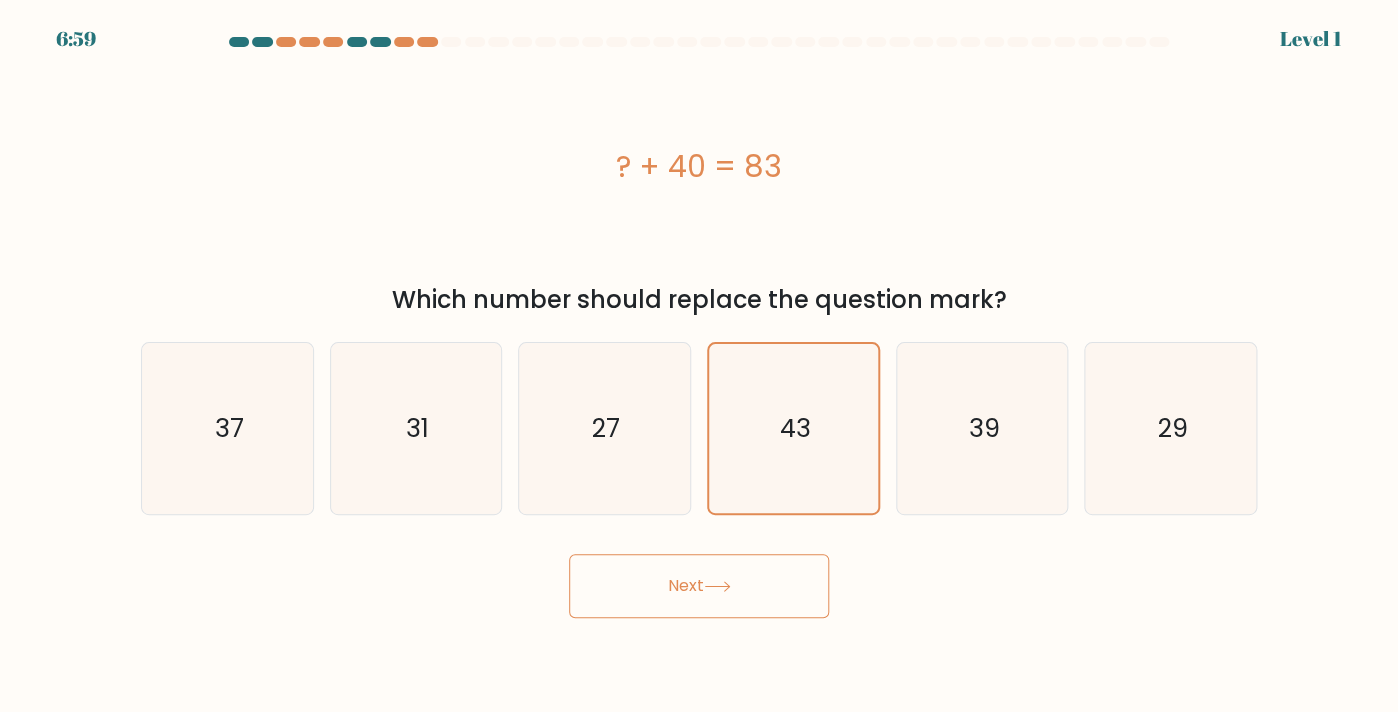 click on "Next" at bounding box center (699, 578) 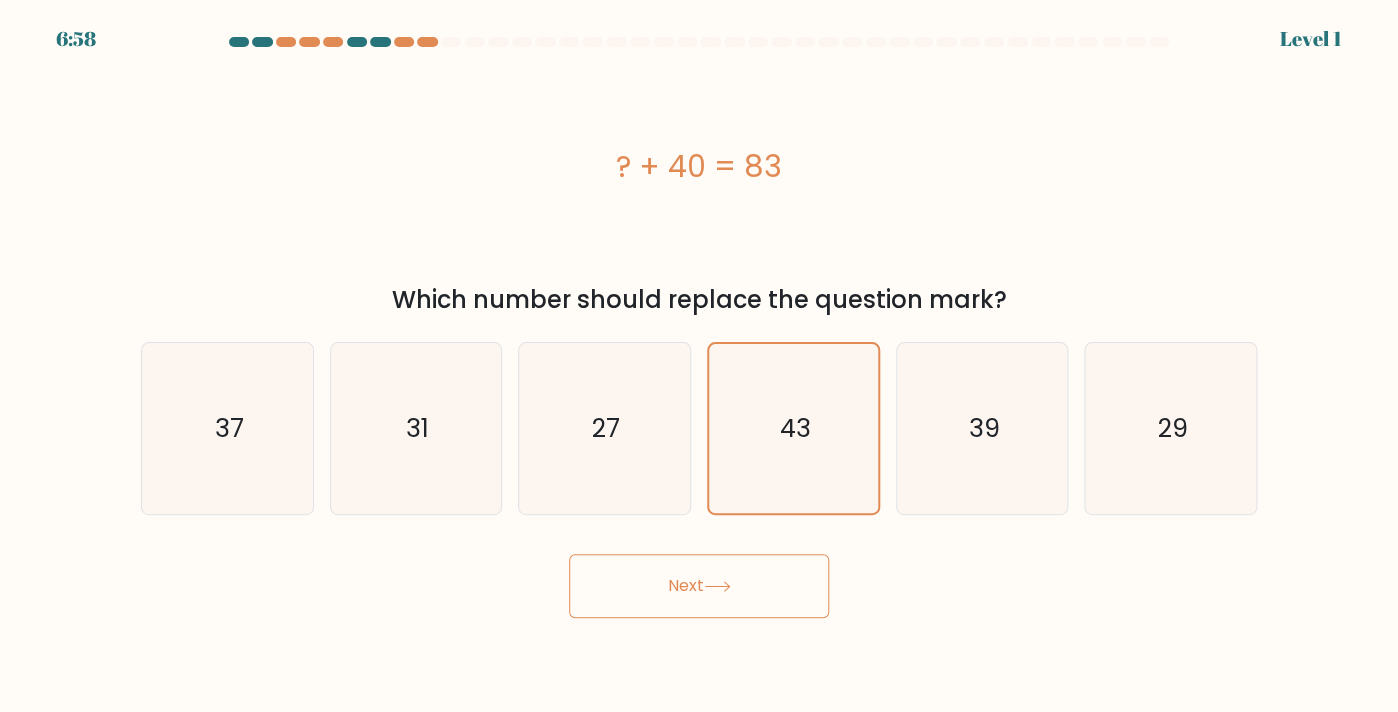 click on "Next" at bounding box center [699, 586] 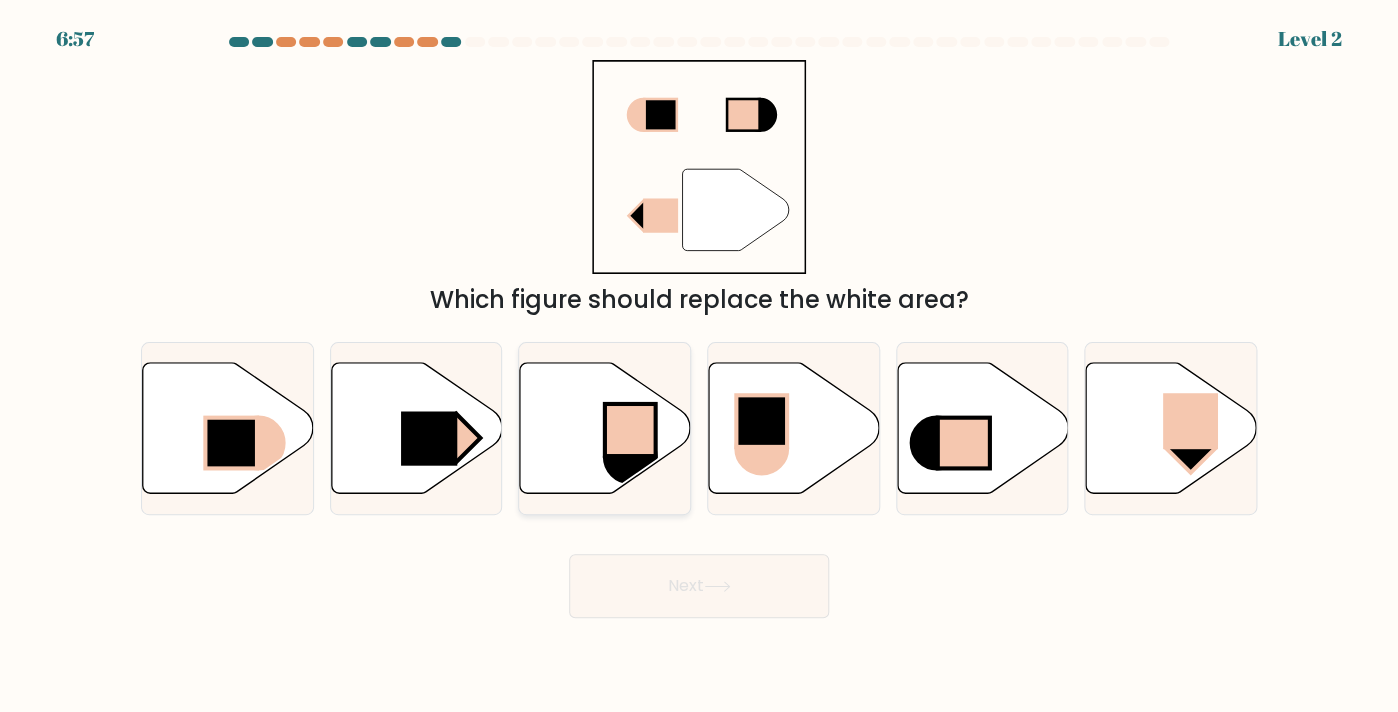 click 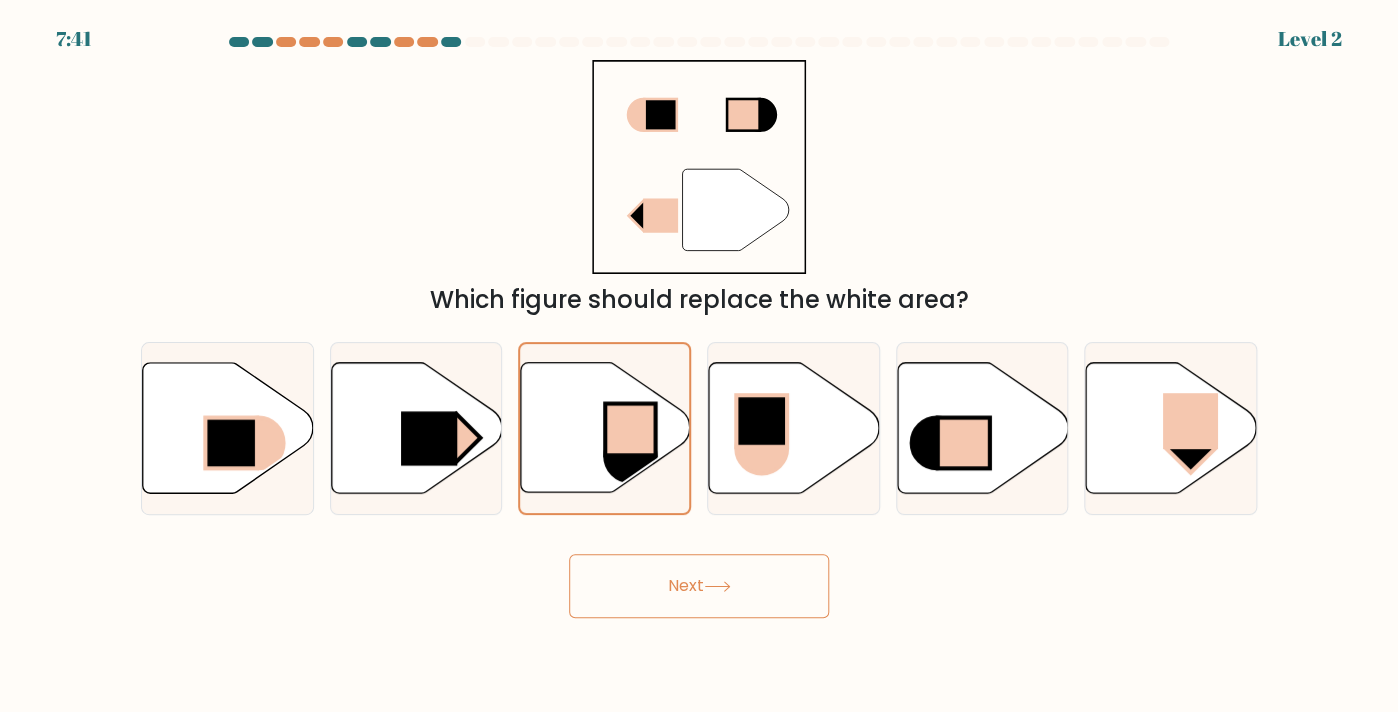 click on "Next" at bounding box center [699, 586] 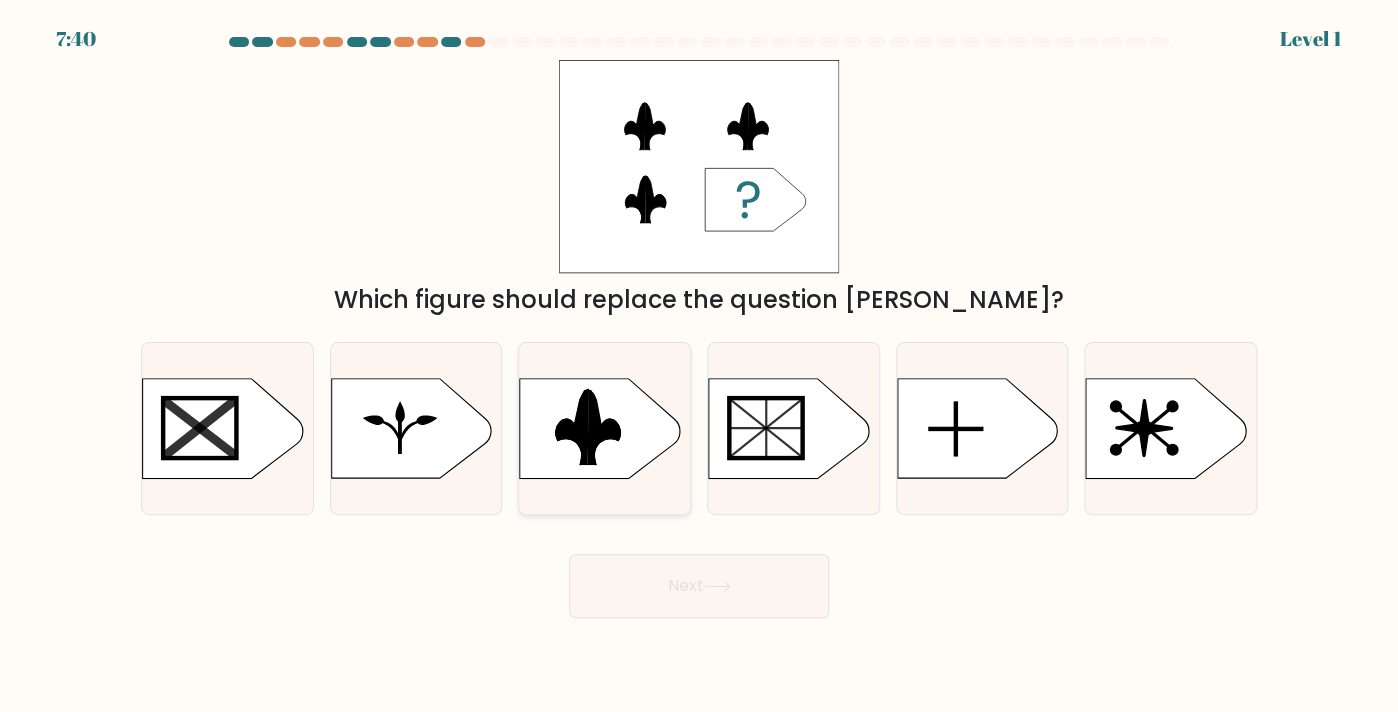 click 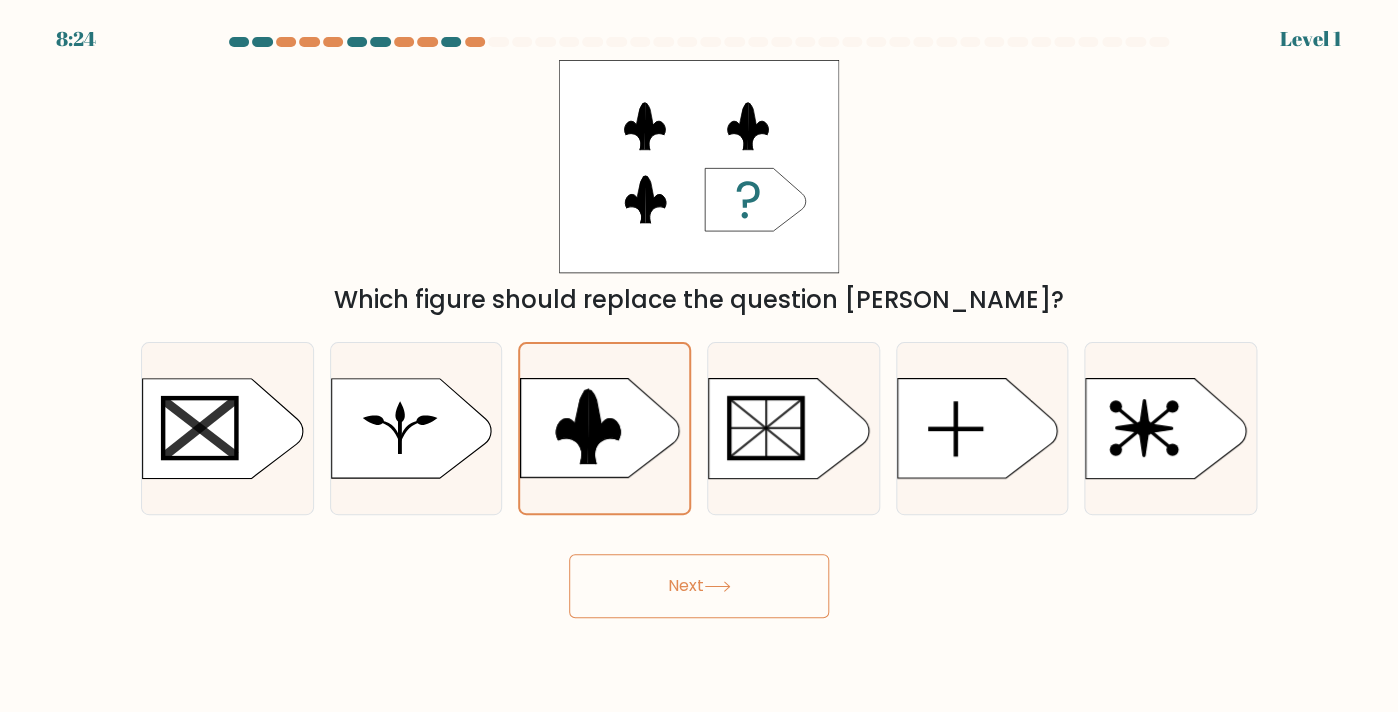 click on "Next" at bounding box center (699, 586) 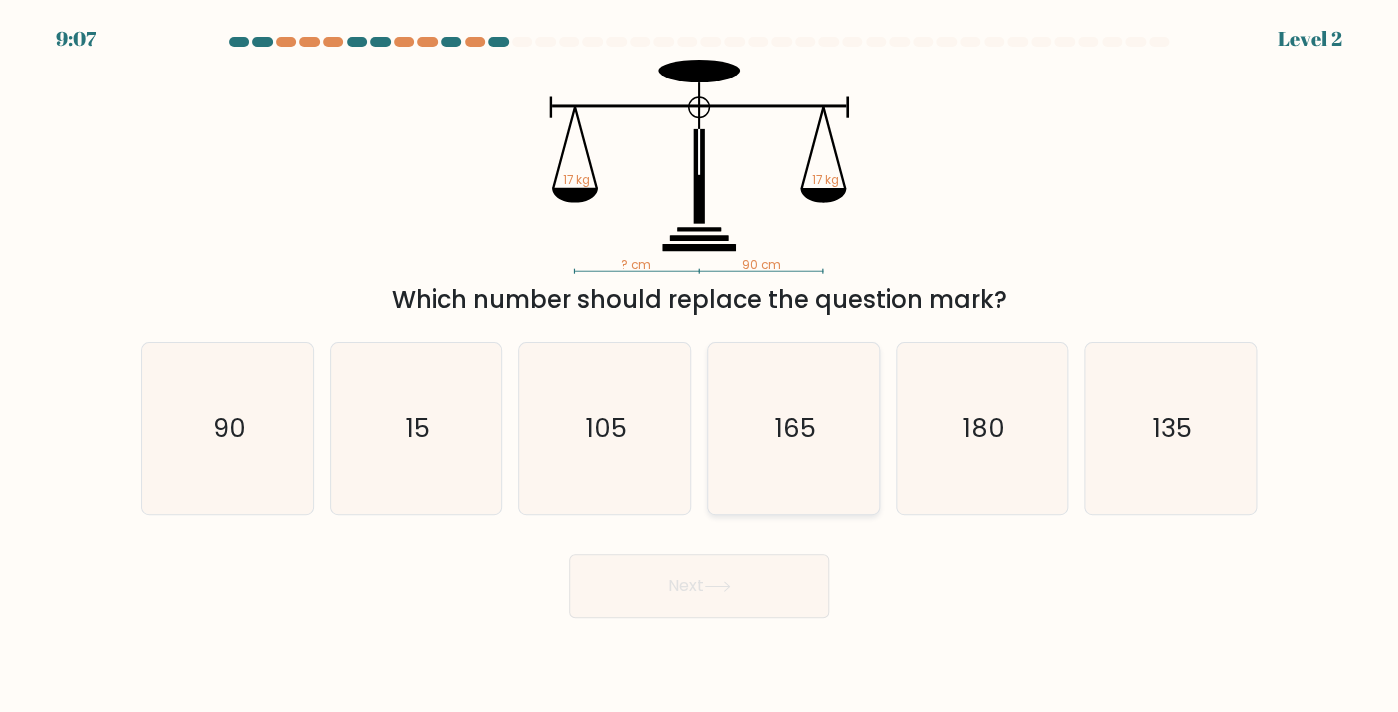 click on "165" 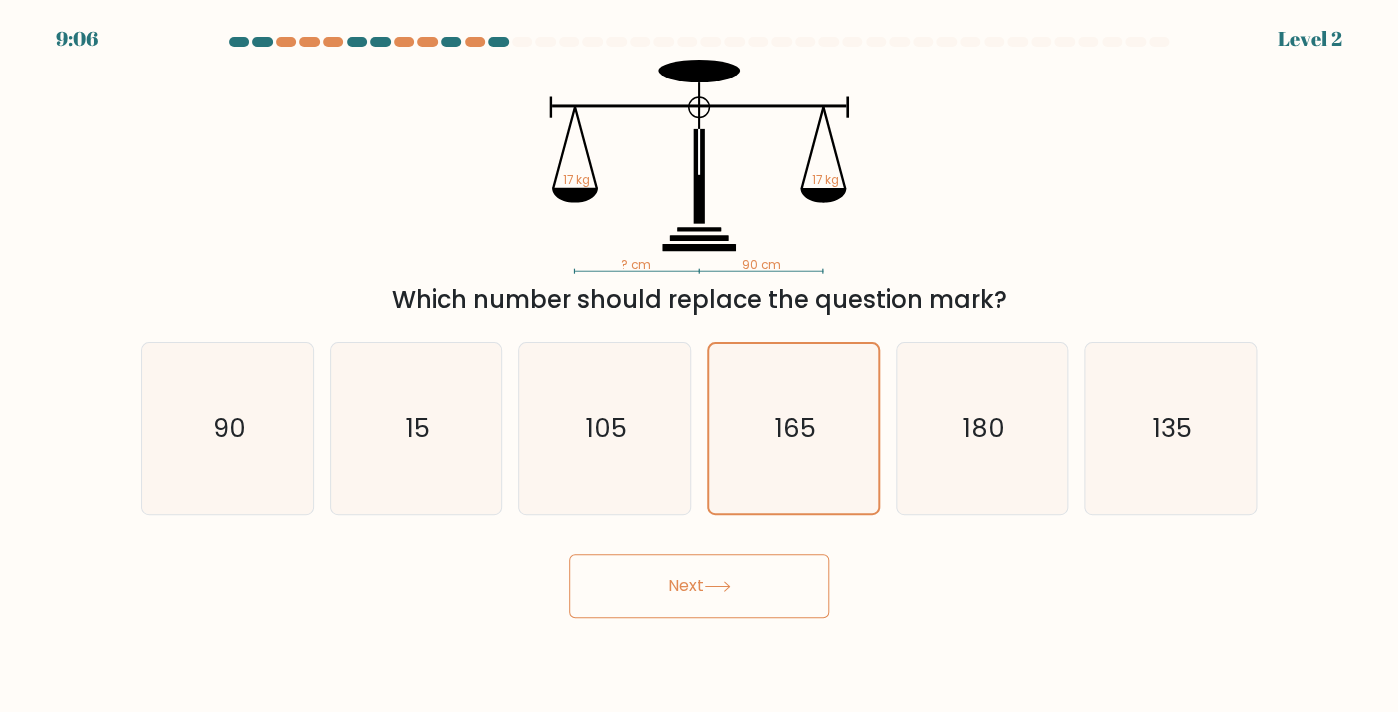 click on "Next" at bounding box center [699, 586] 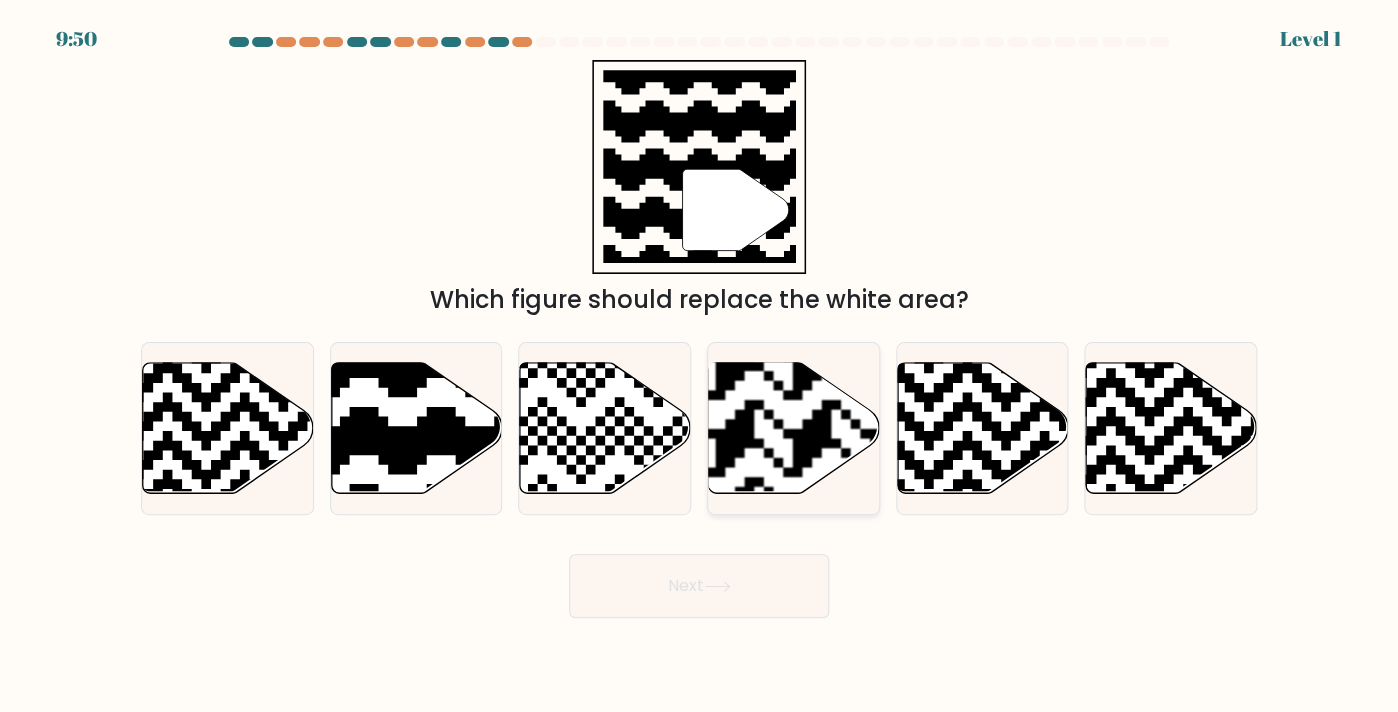 click 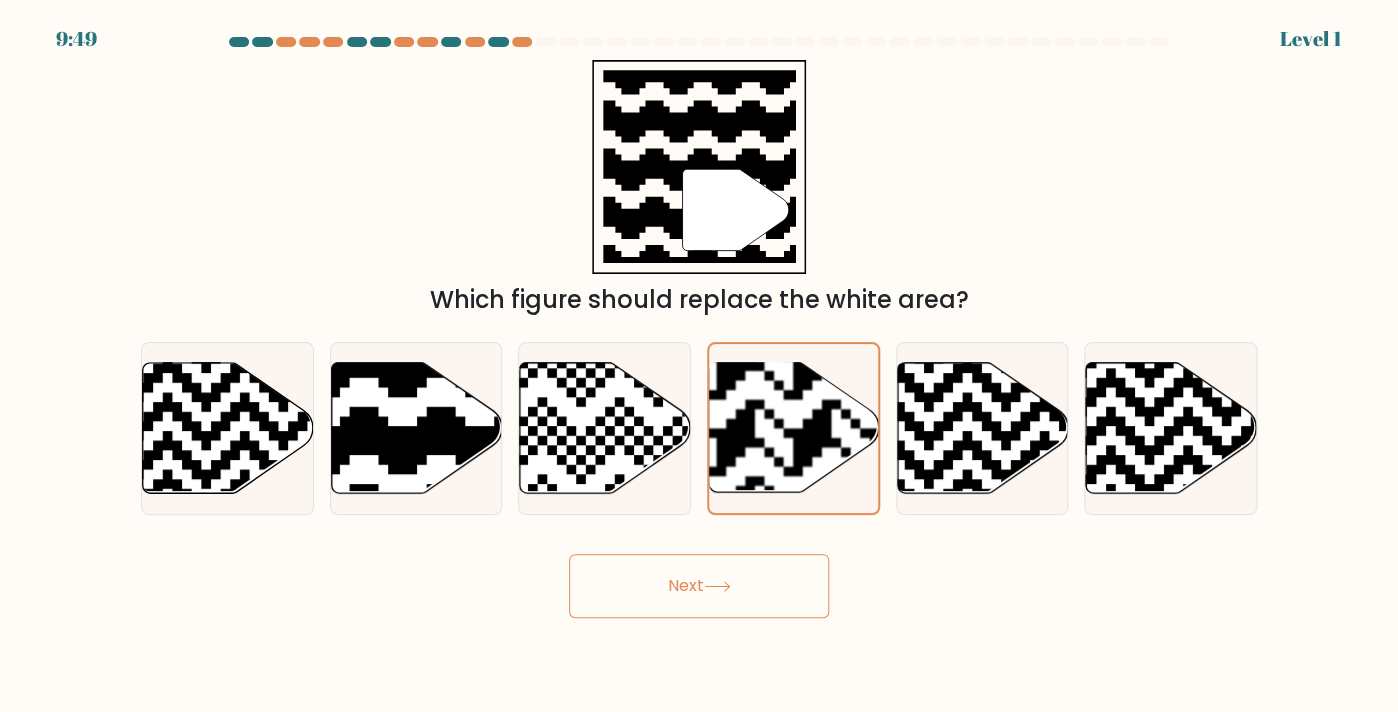 click on "Next" at bounding box center [699, 586] 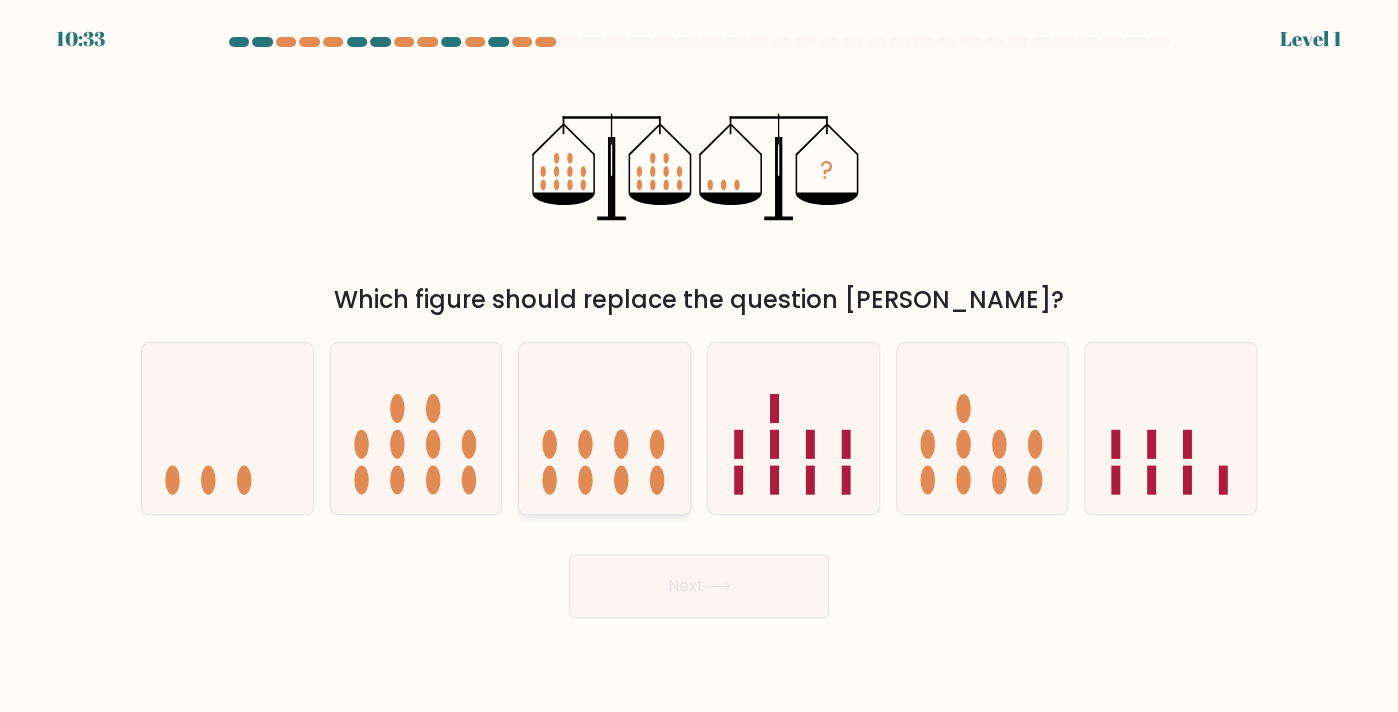 click 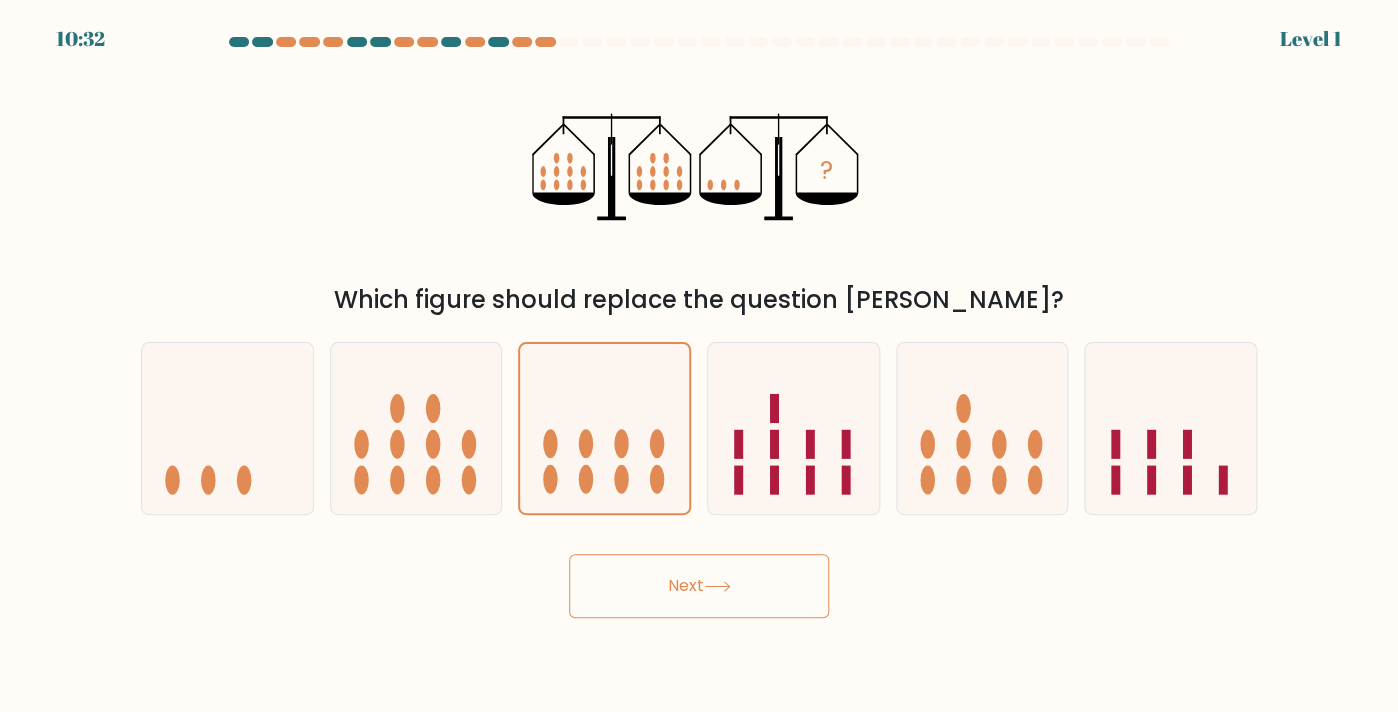 click on "Next" at bounding box center [699, 586] 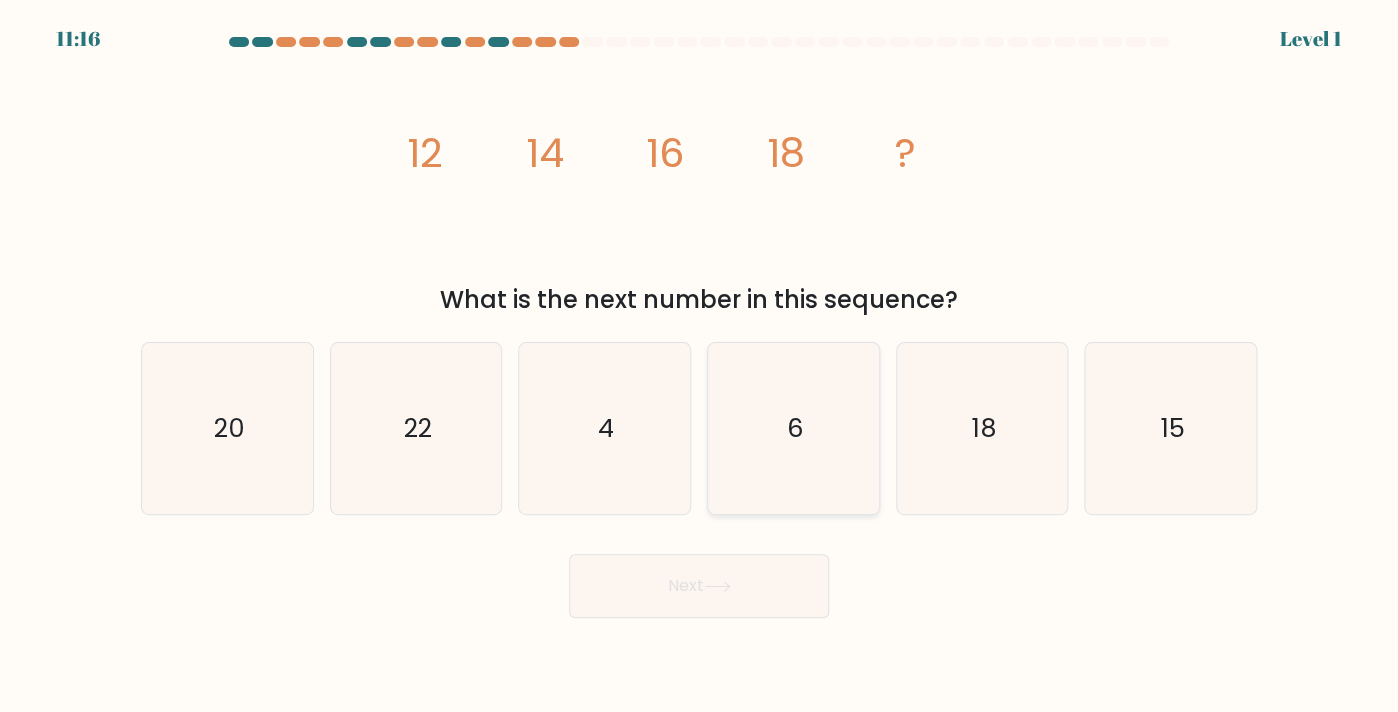 click on "6" 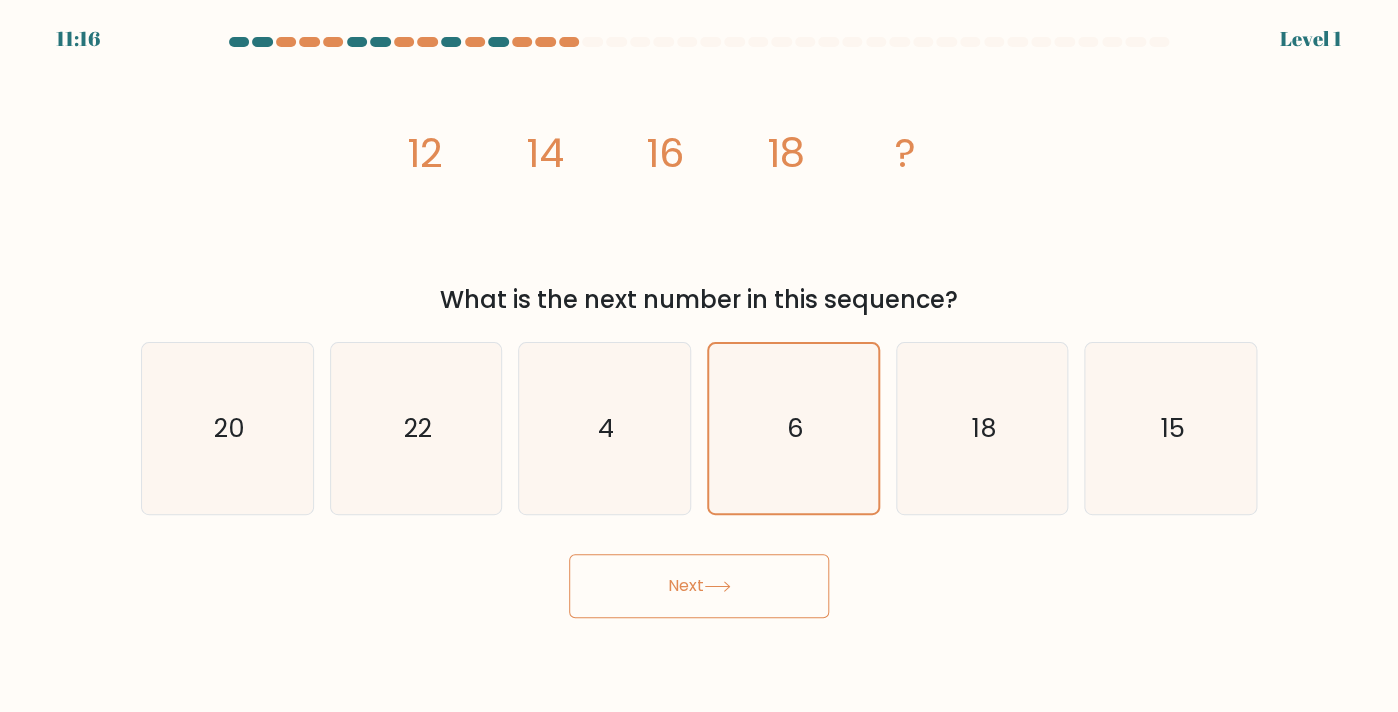 click on "Next" at bounding box center [699, 586] 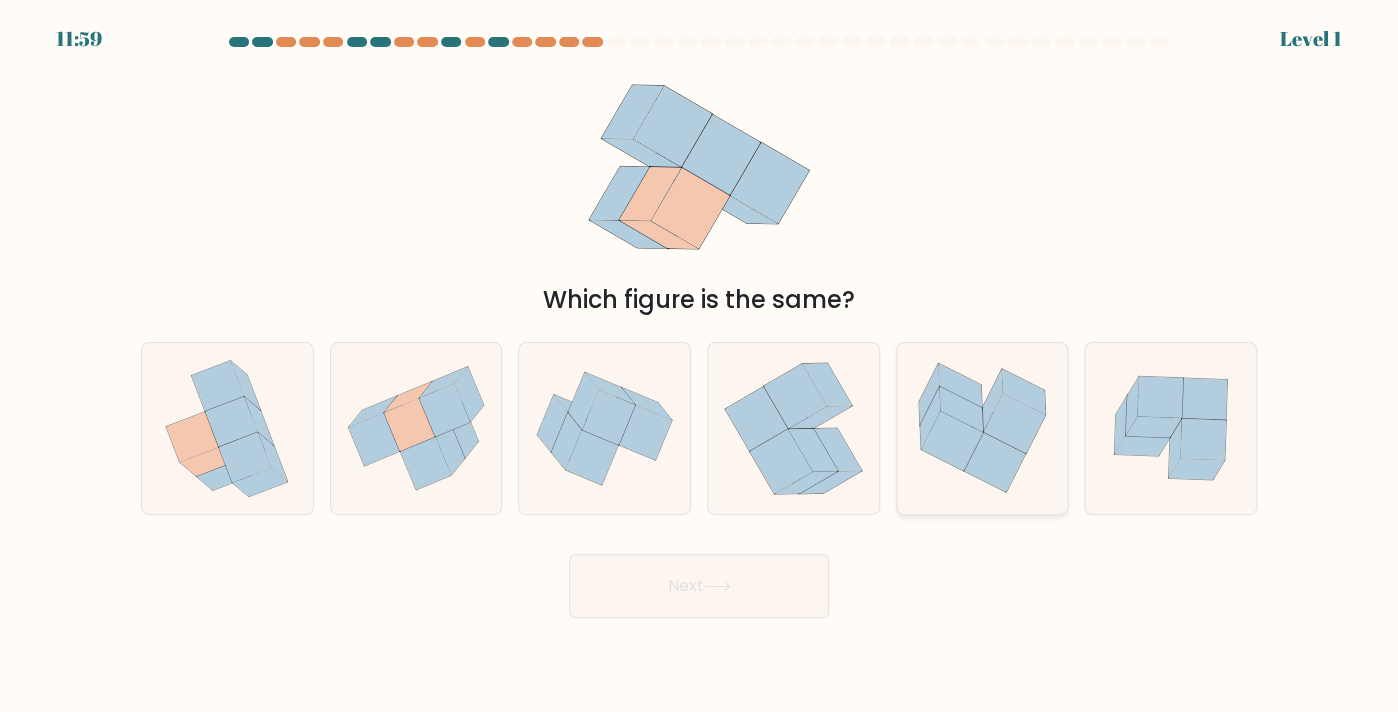 click 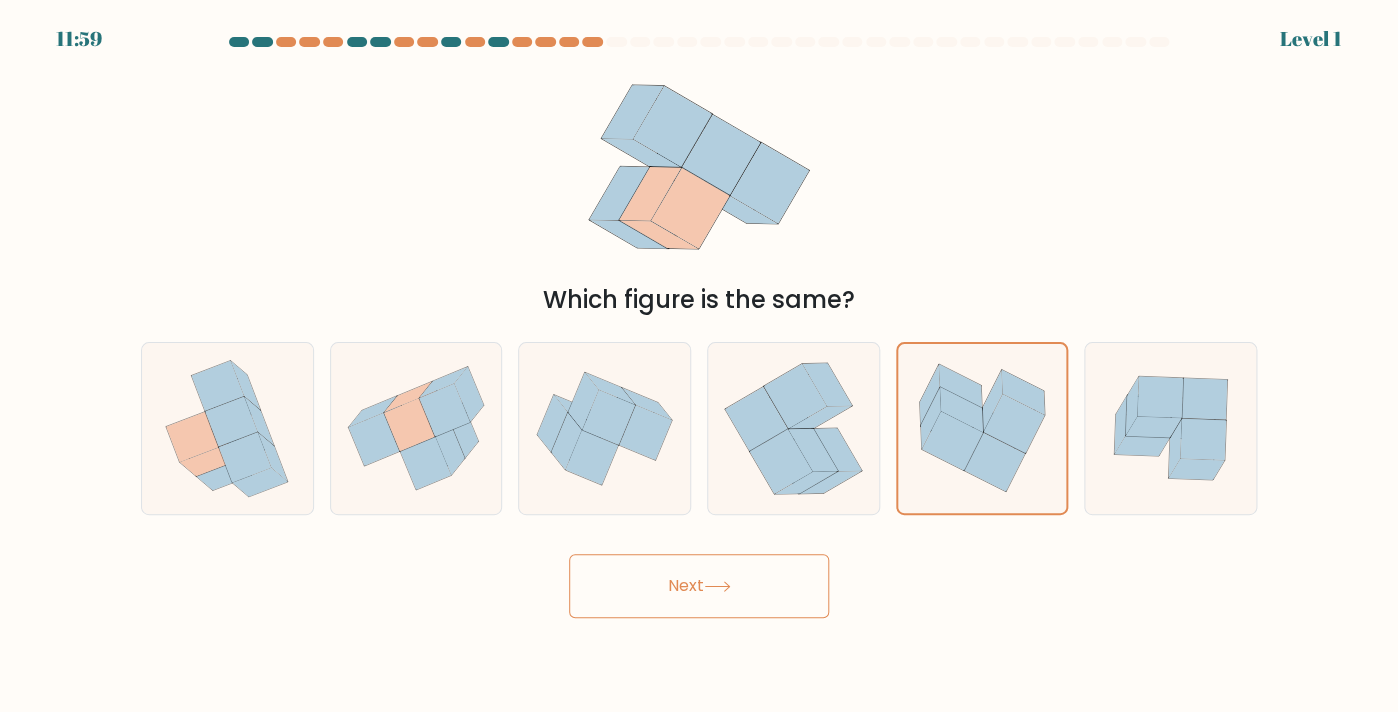 click on "Next" at bounding box center (699, 586) 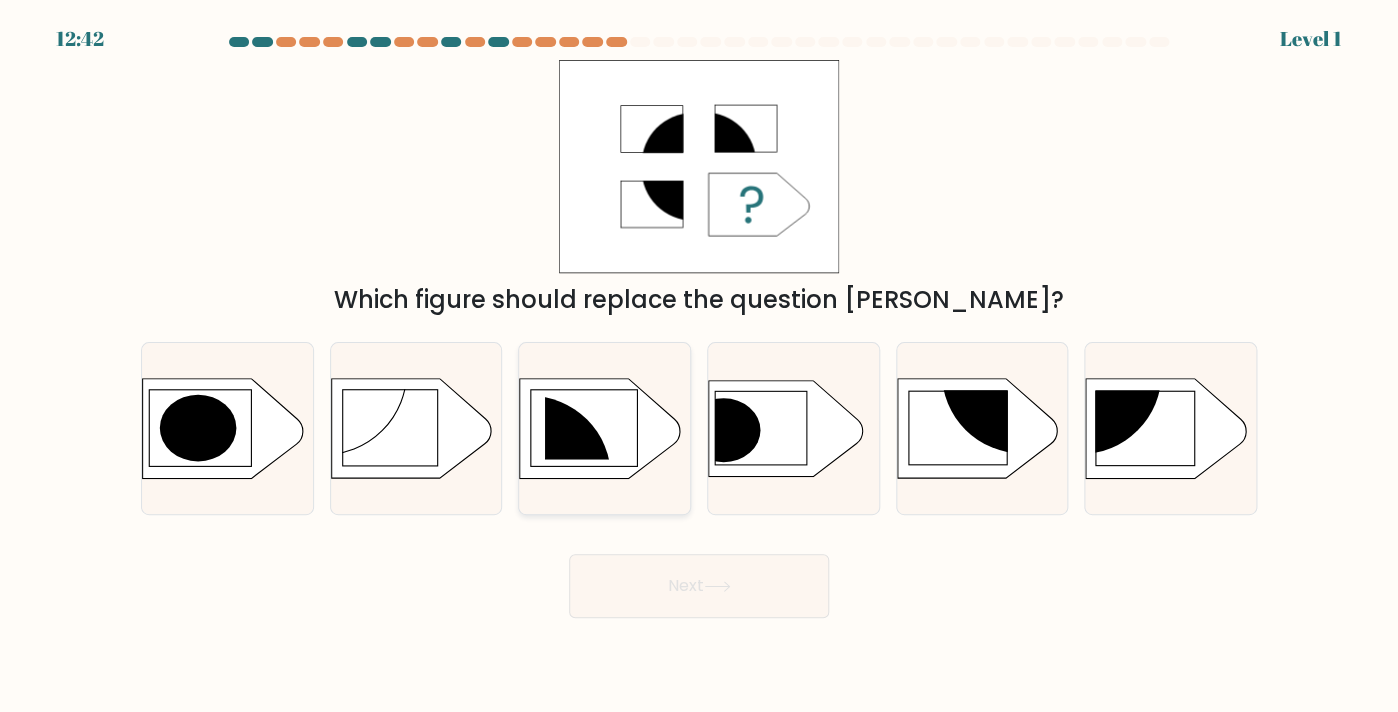 click 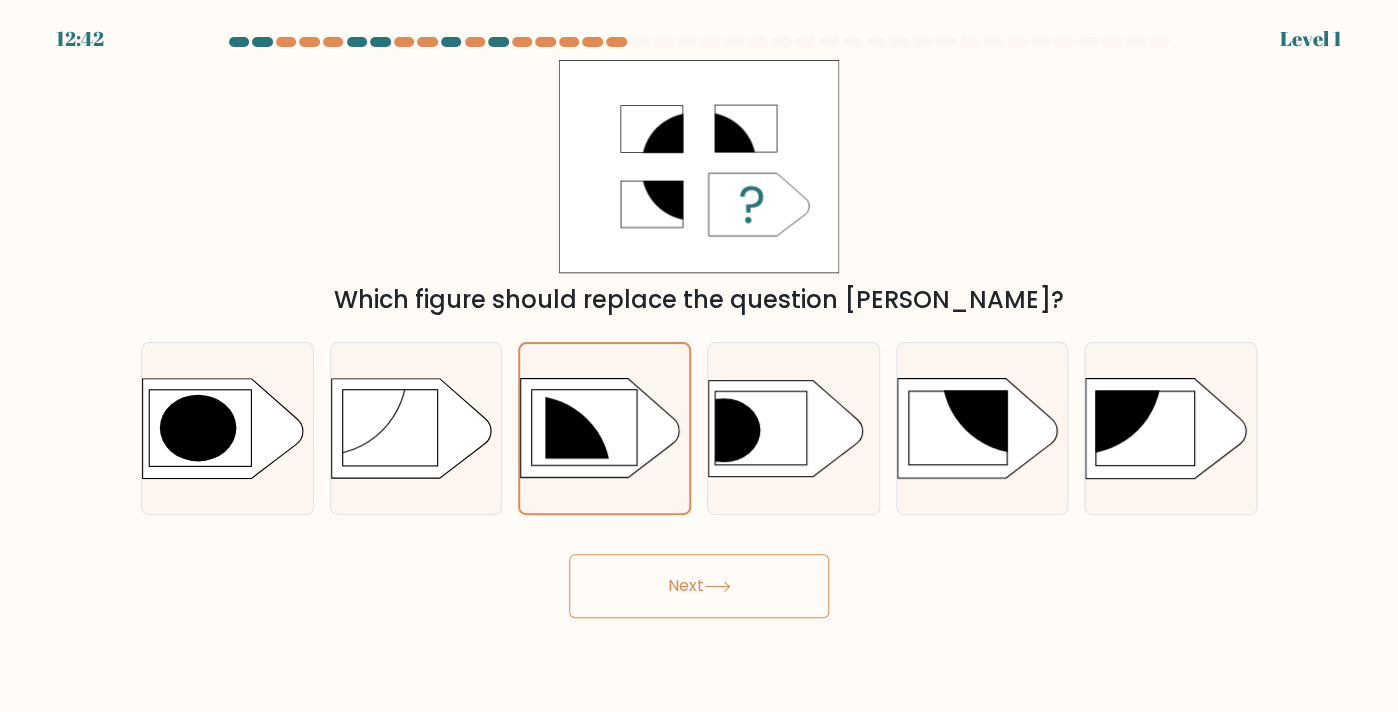 click on "Next" at bounding box center (699, 586) 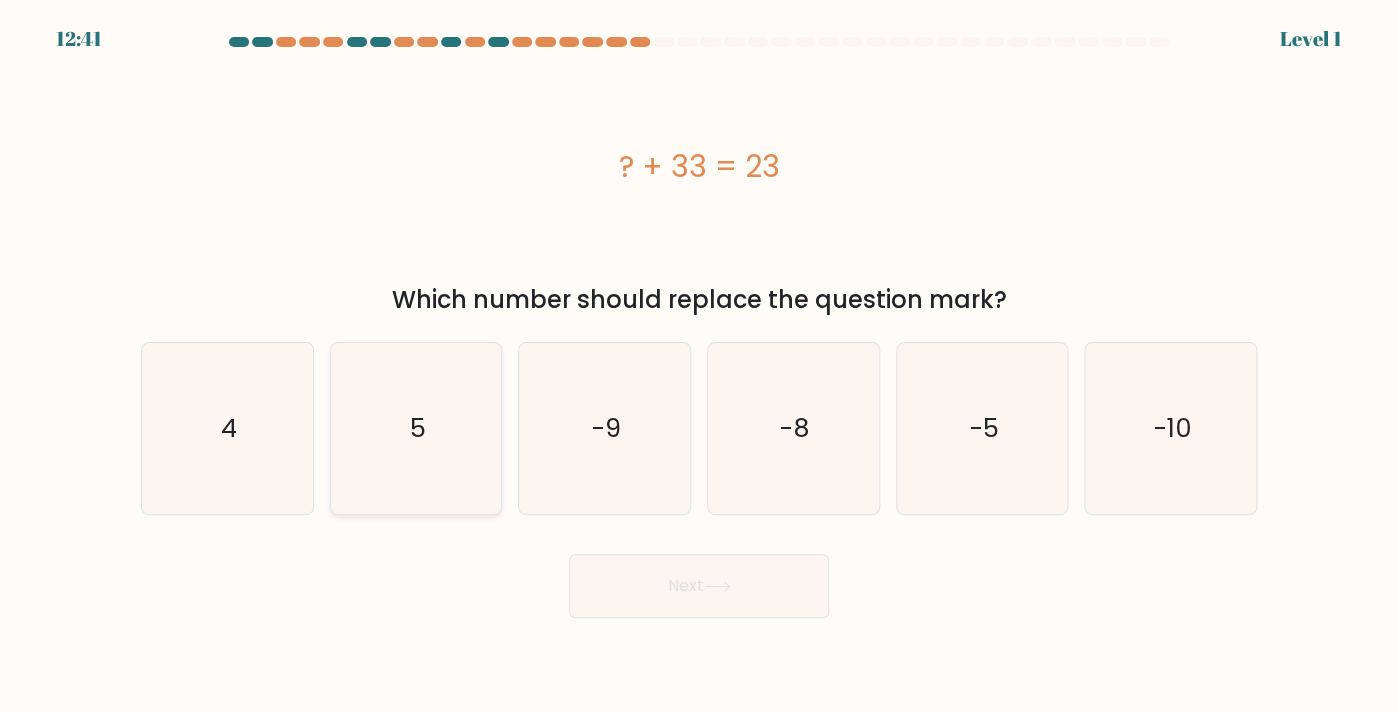 click on "5" 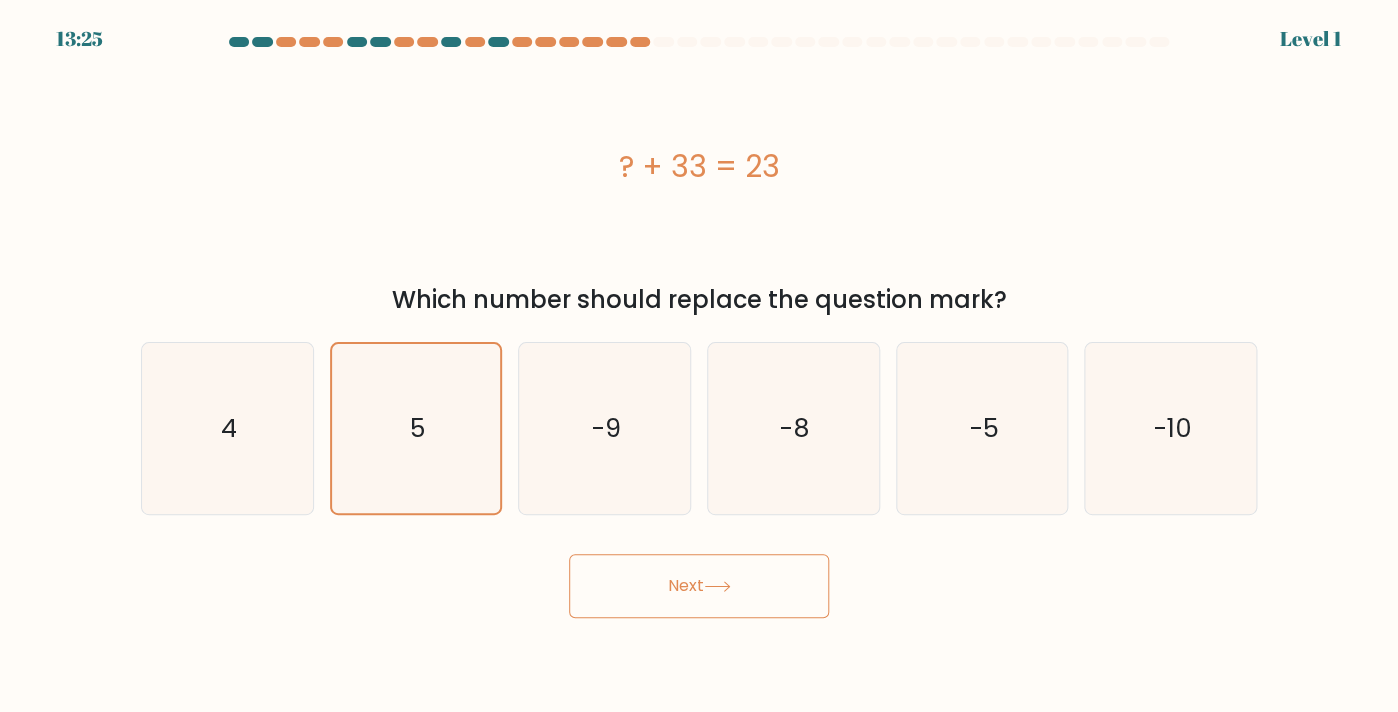 click on "Next" at bounding box center (699, 586) 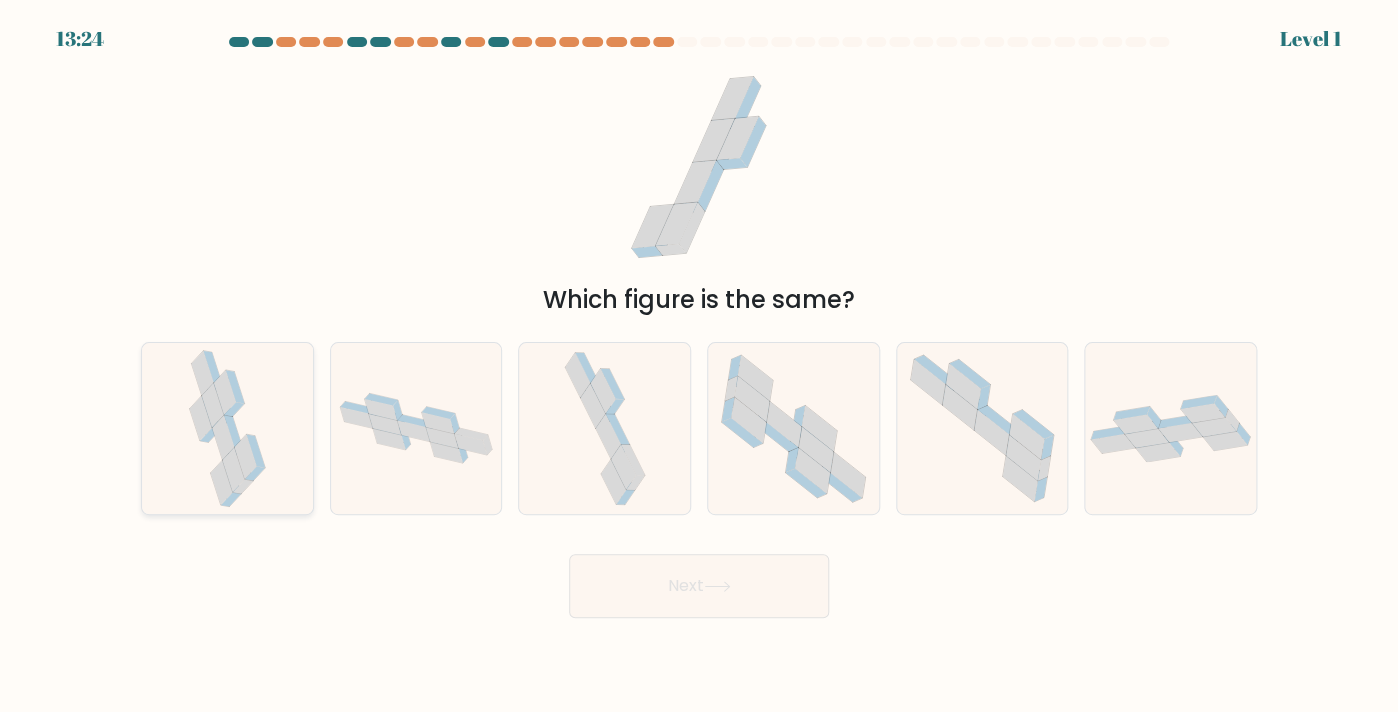 click 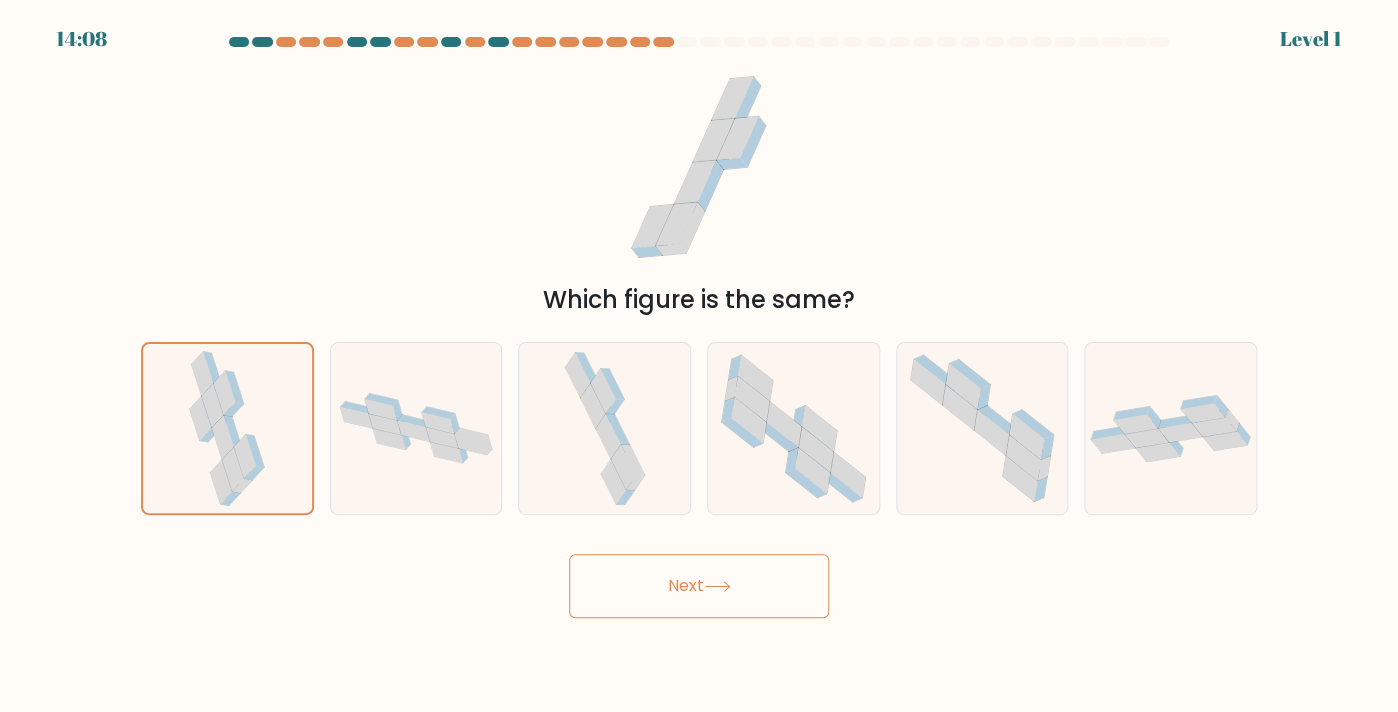 click on "Next" at bounding box center [699, 586] 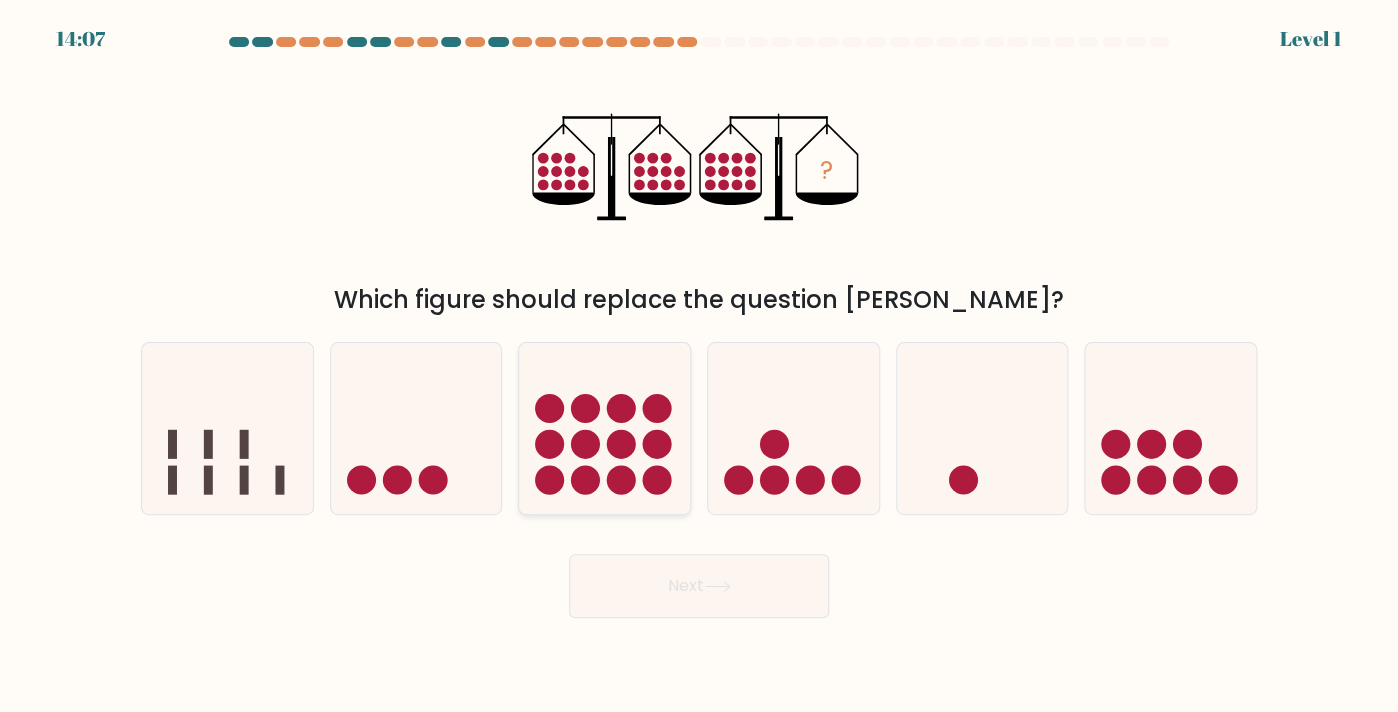 click 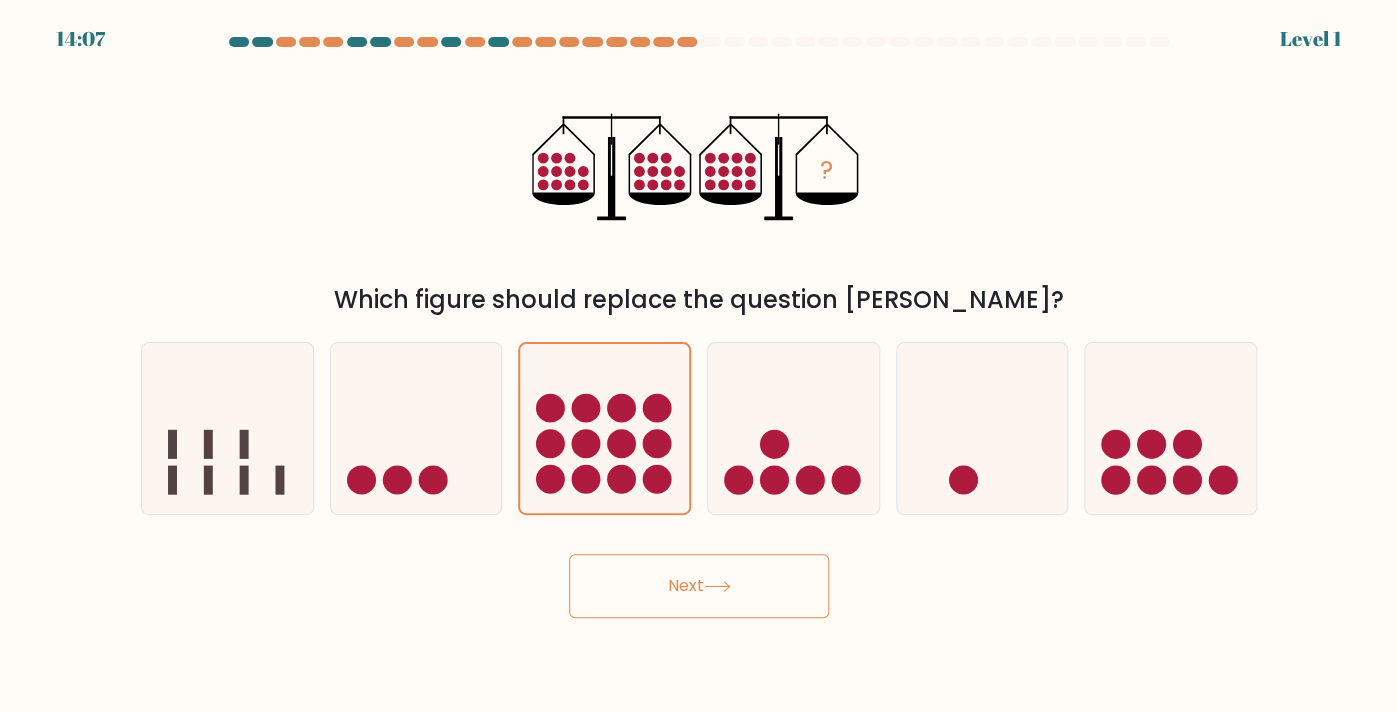 click on "Next" at bounding box center [699, 586] 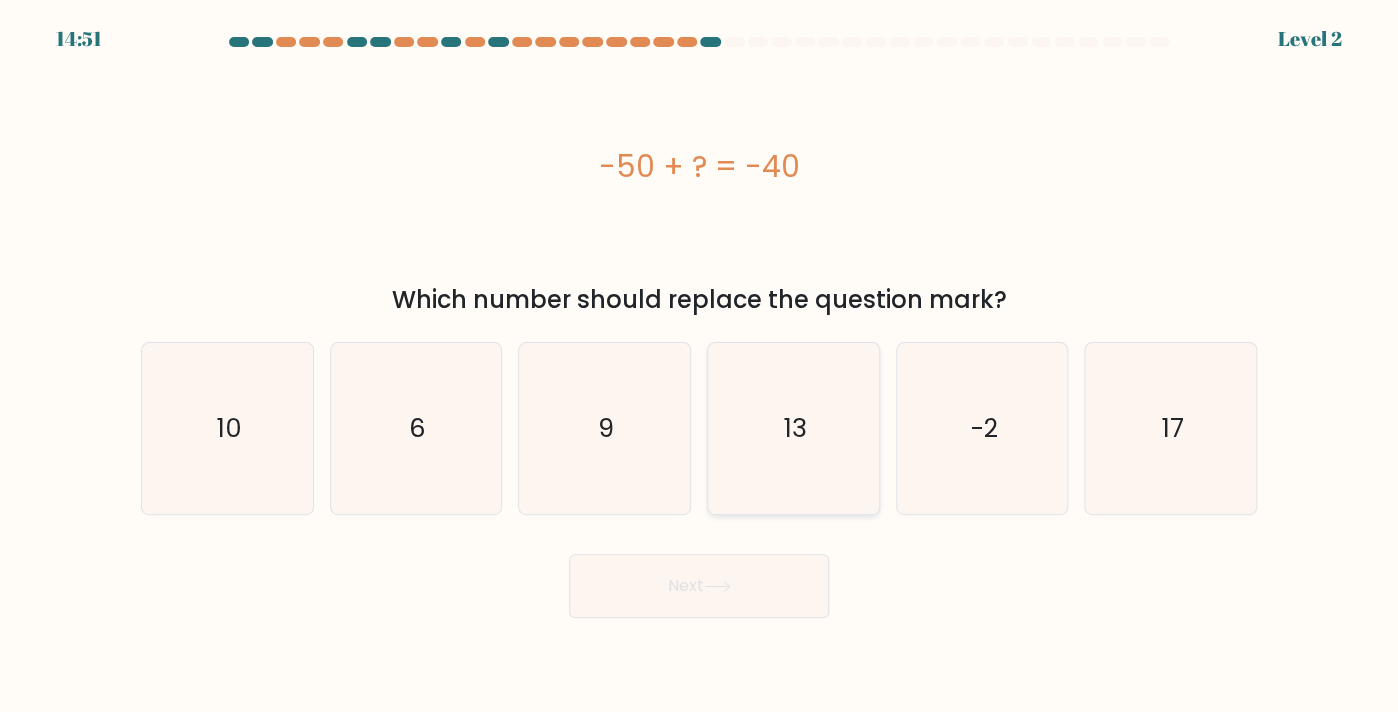click on "13" 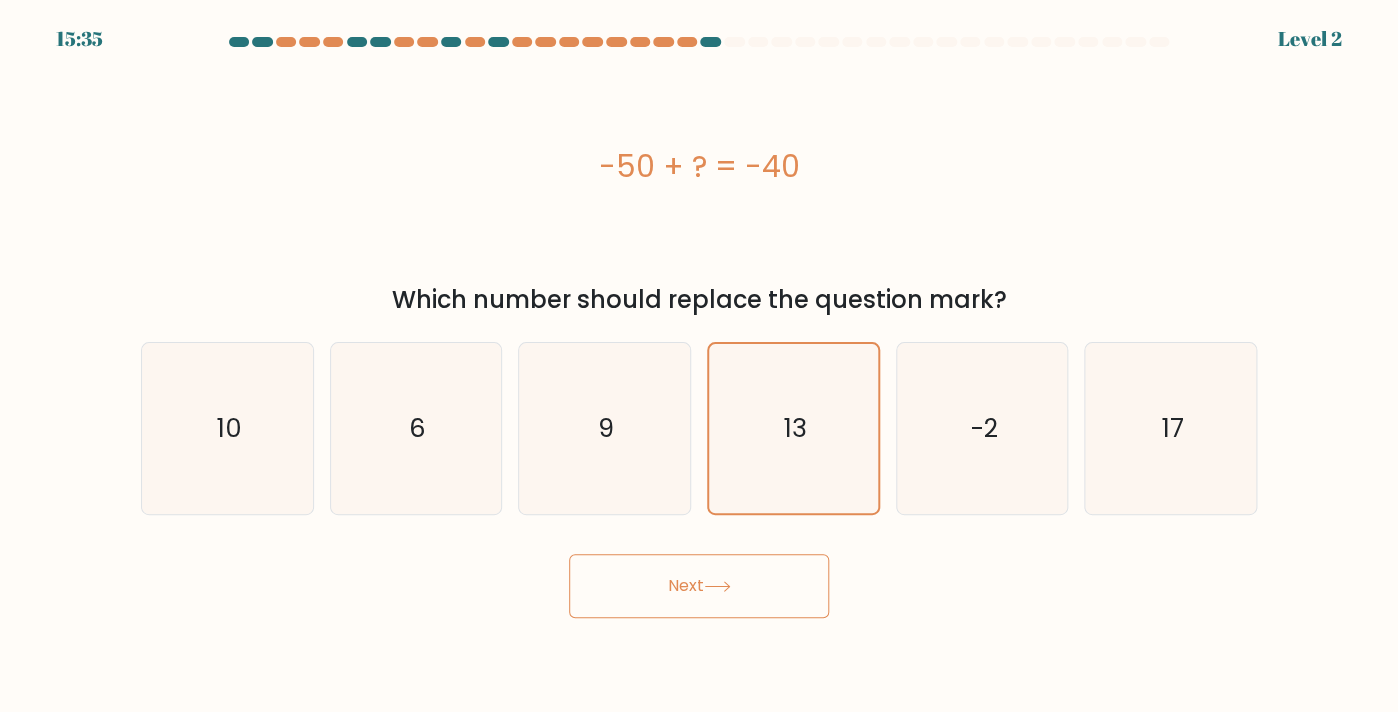 click on "Next" at bounding box center (699, 586) 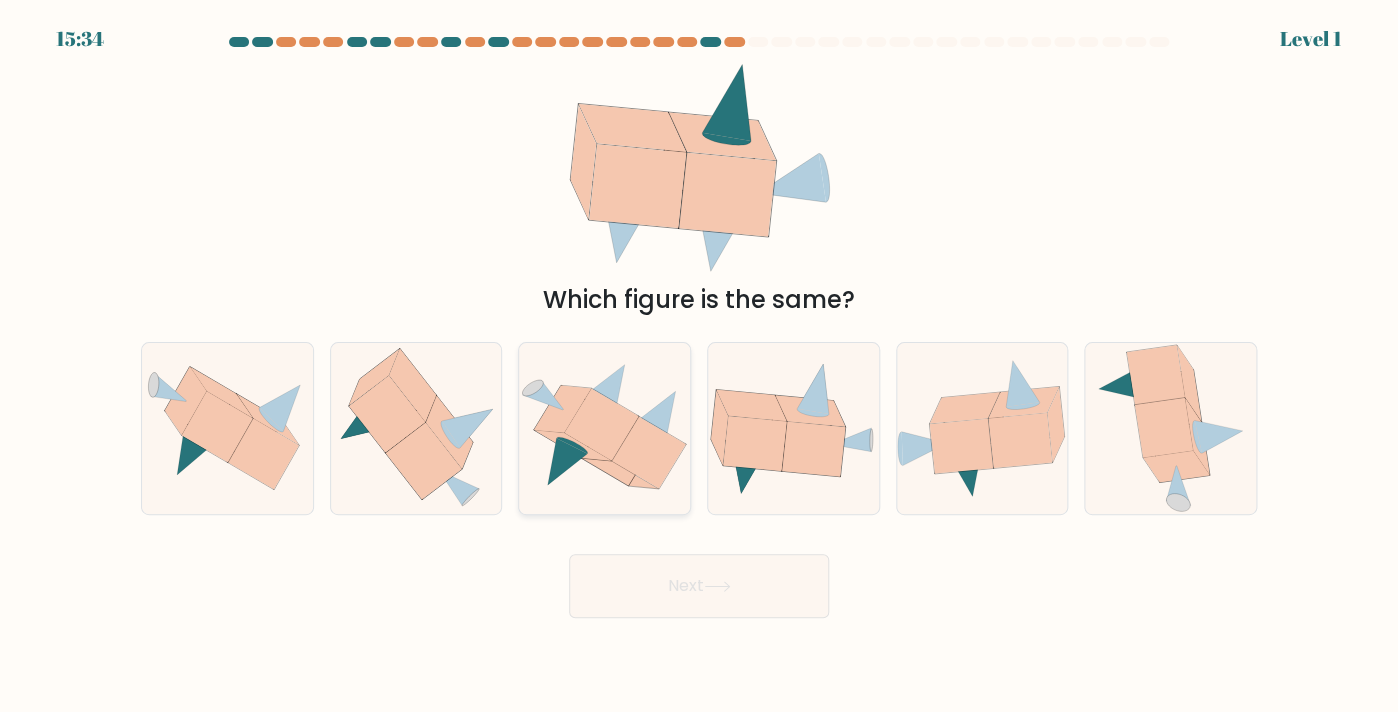 click 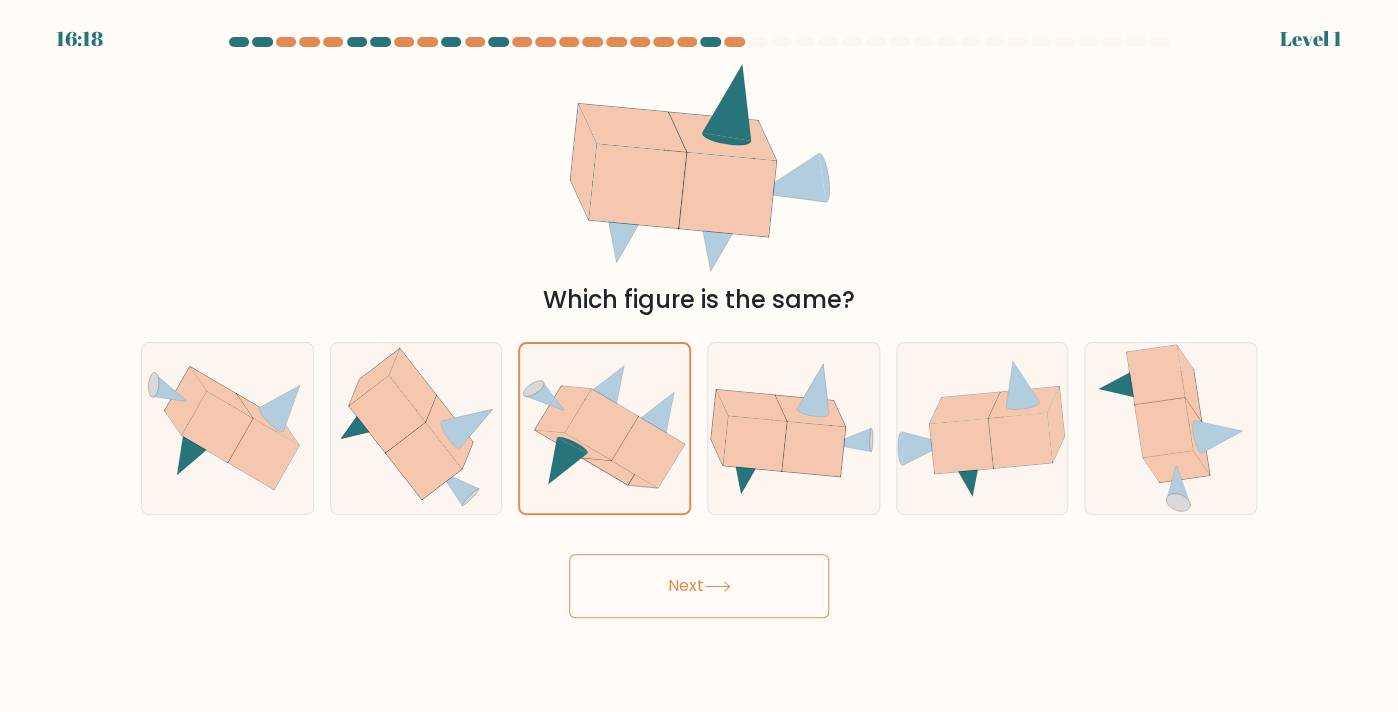click at bounding box center [699, 327] 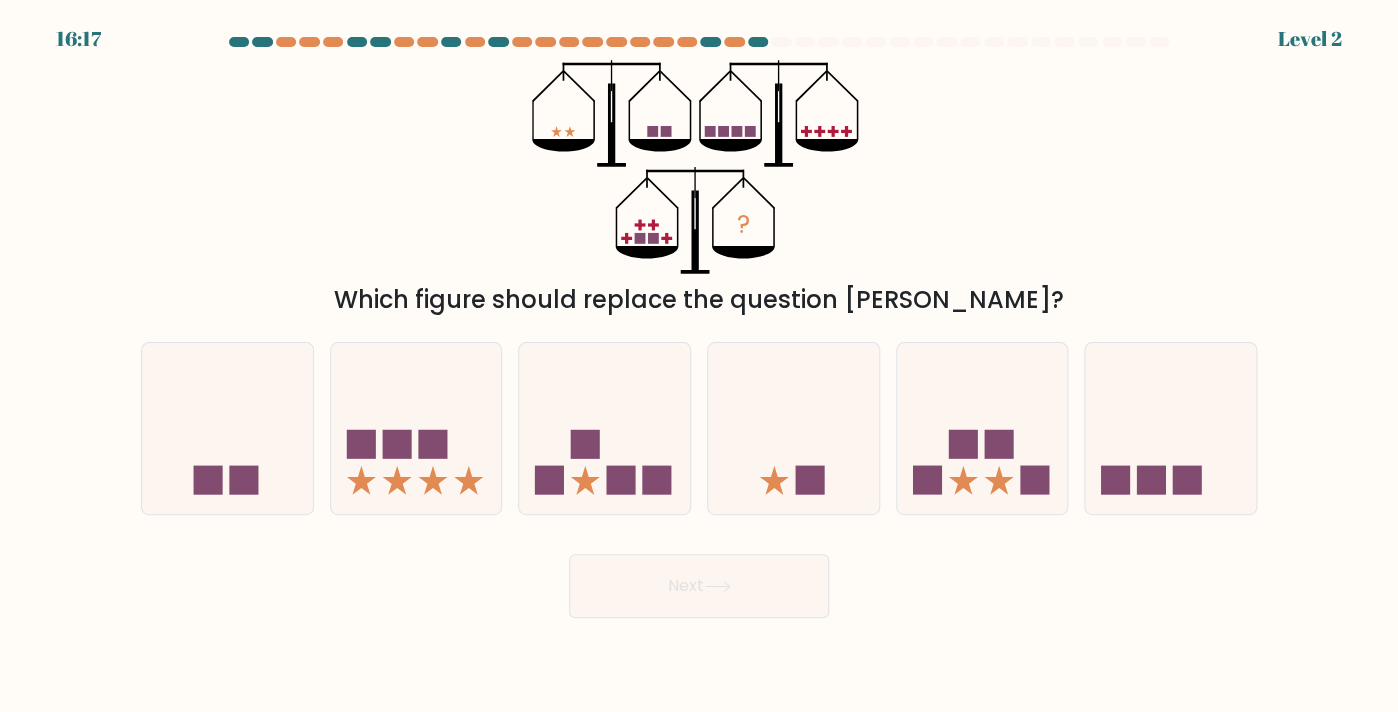 click 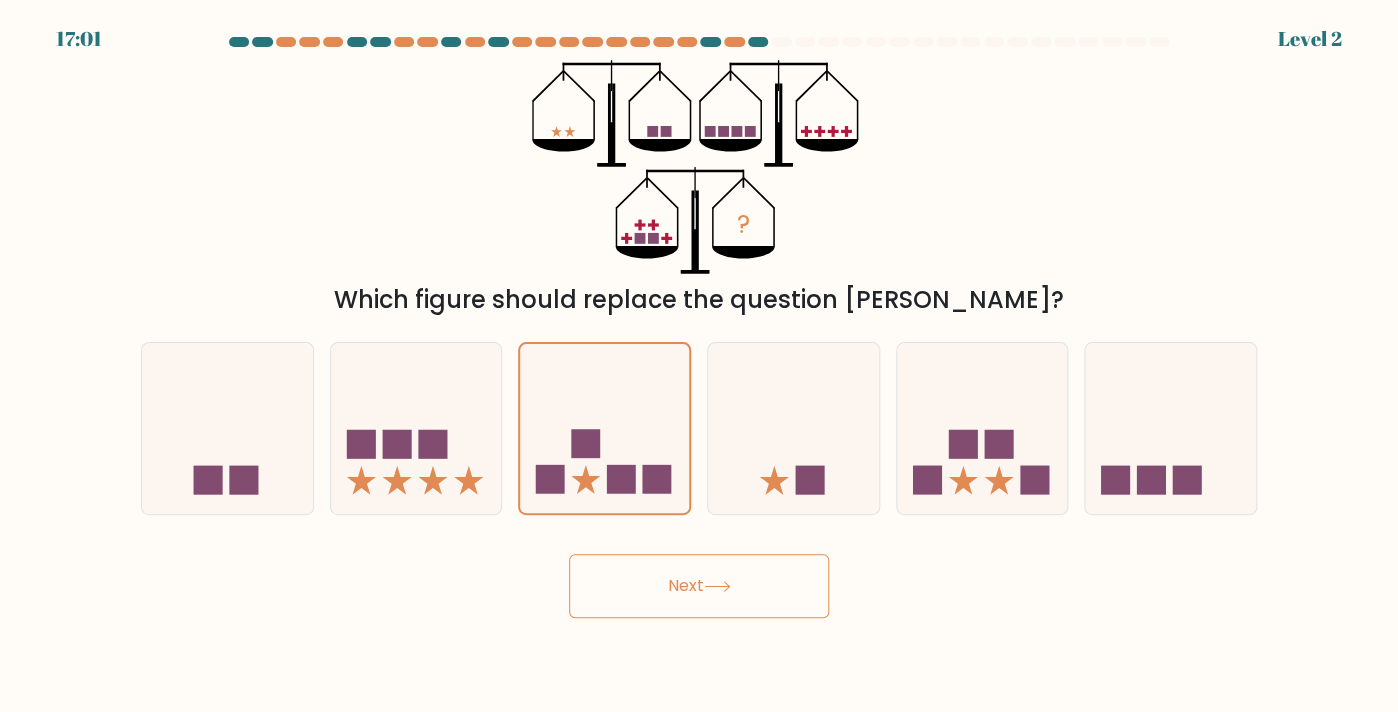 click on "Next" at bounding box center (699, 586) 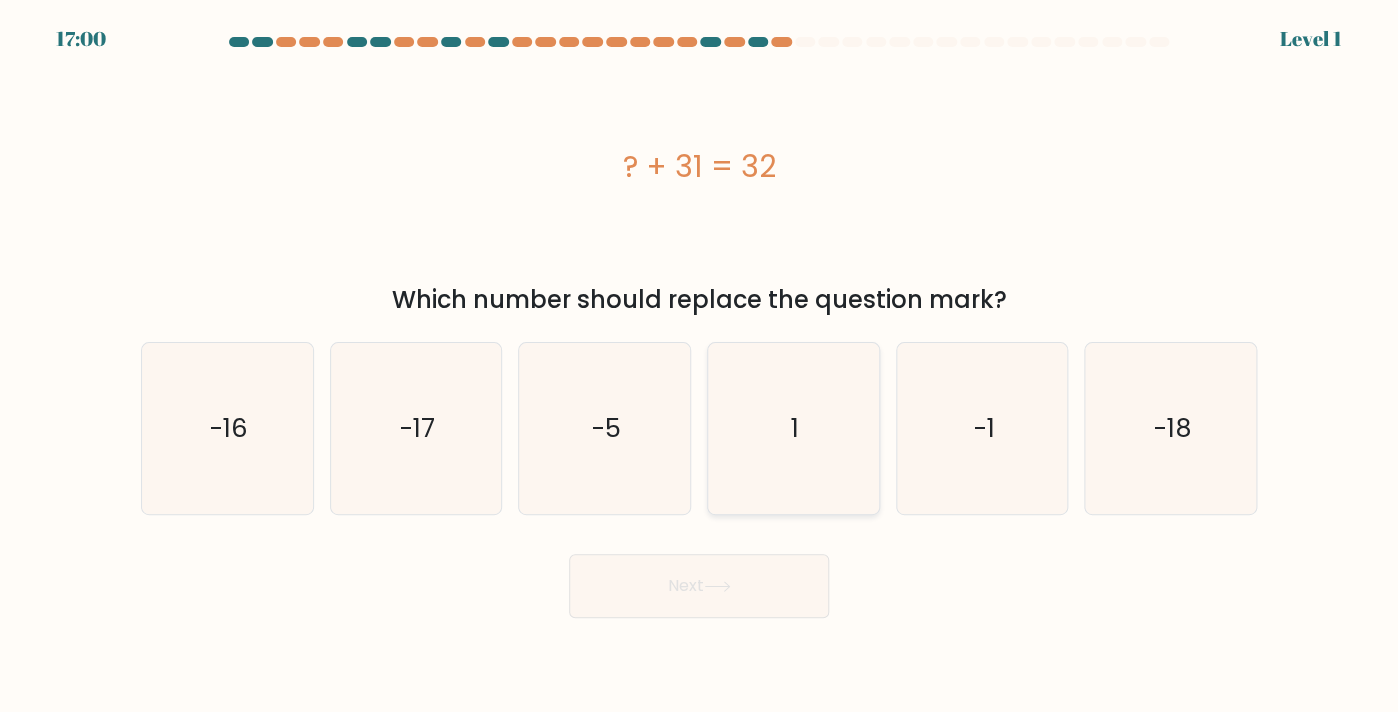 click on "1" 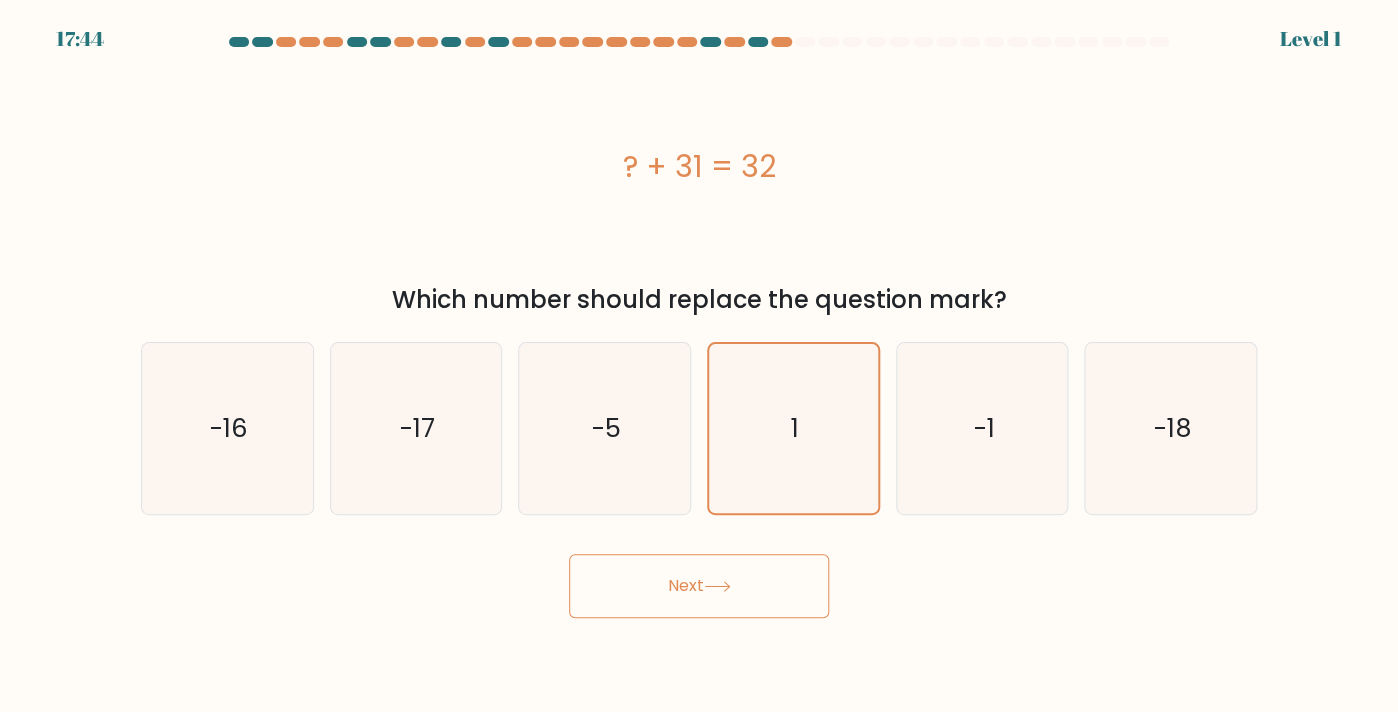 click on "Next" at bounding box center (699, 586) 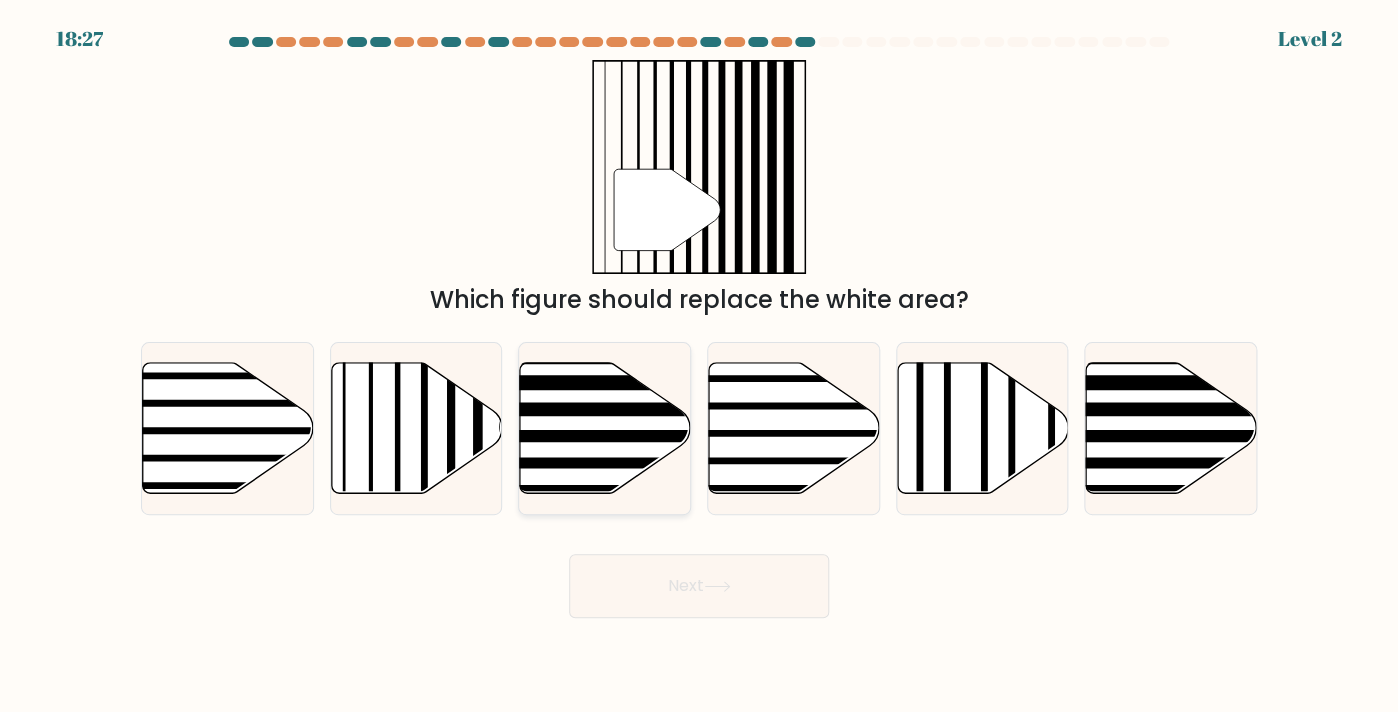 click 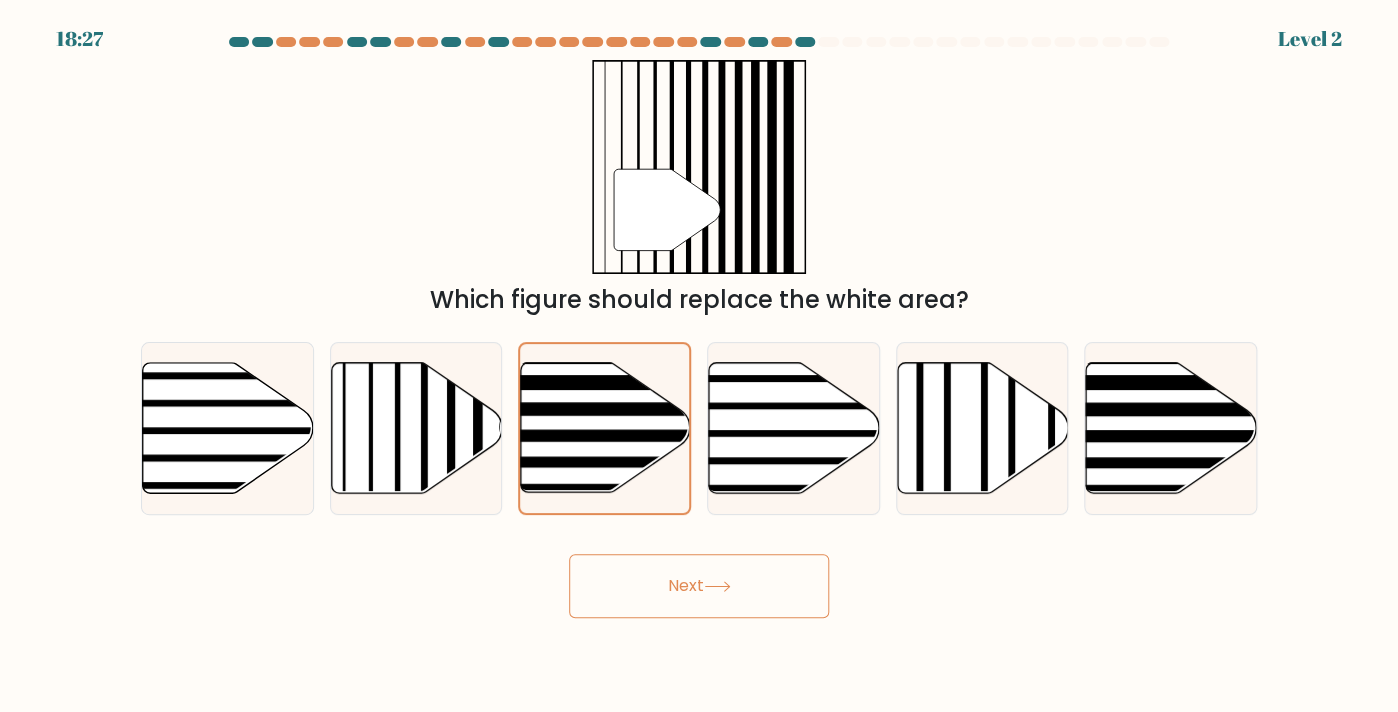 click on "Next" at bounding box center [699, 586] 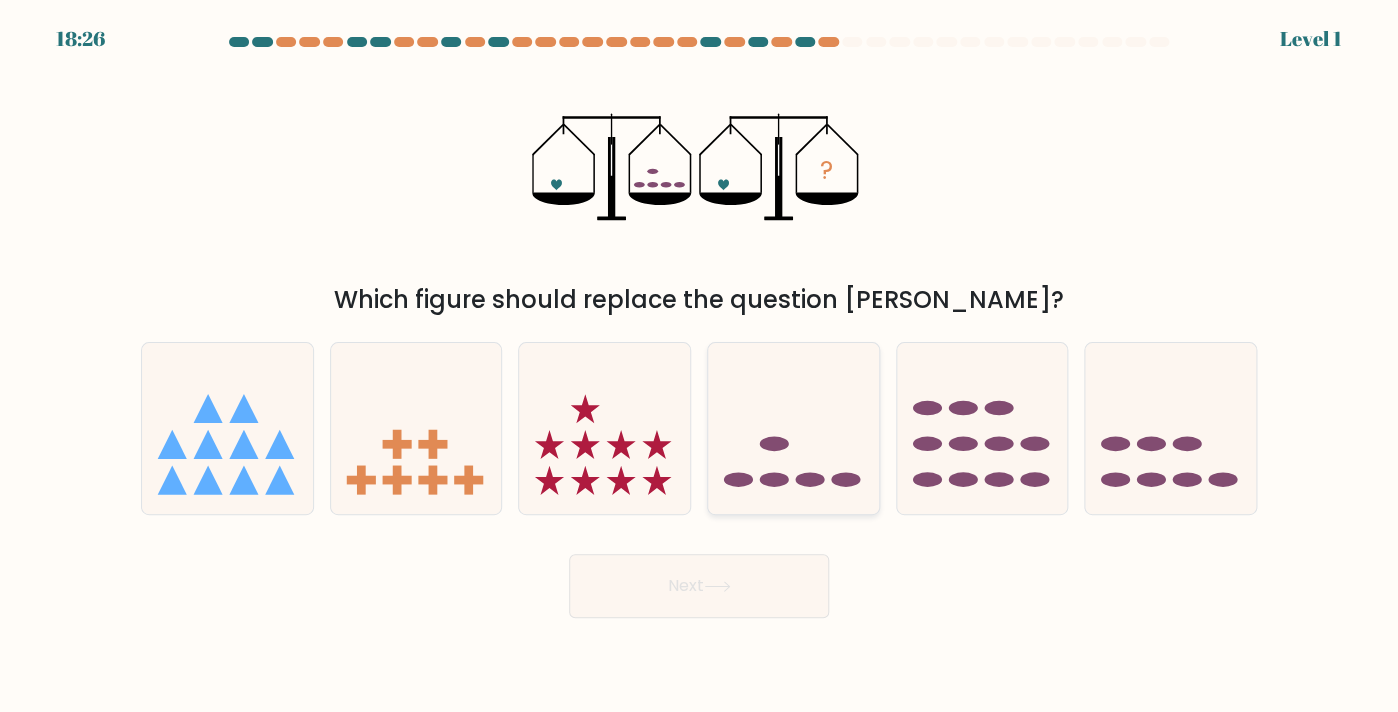 click 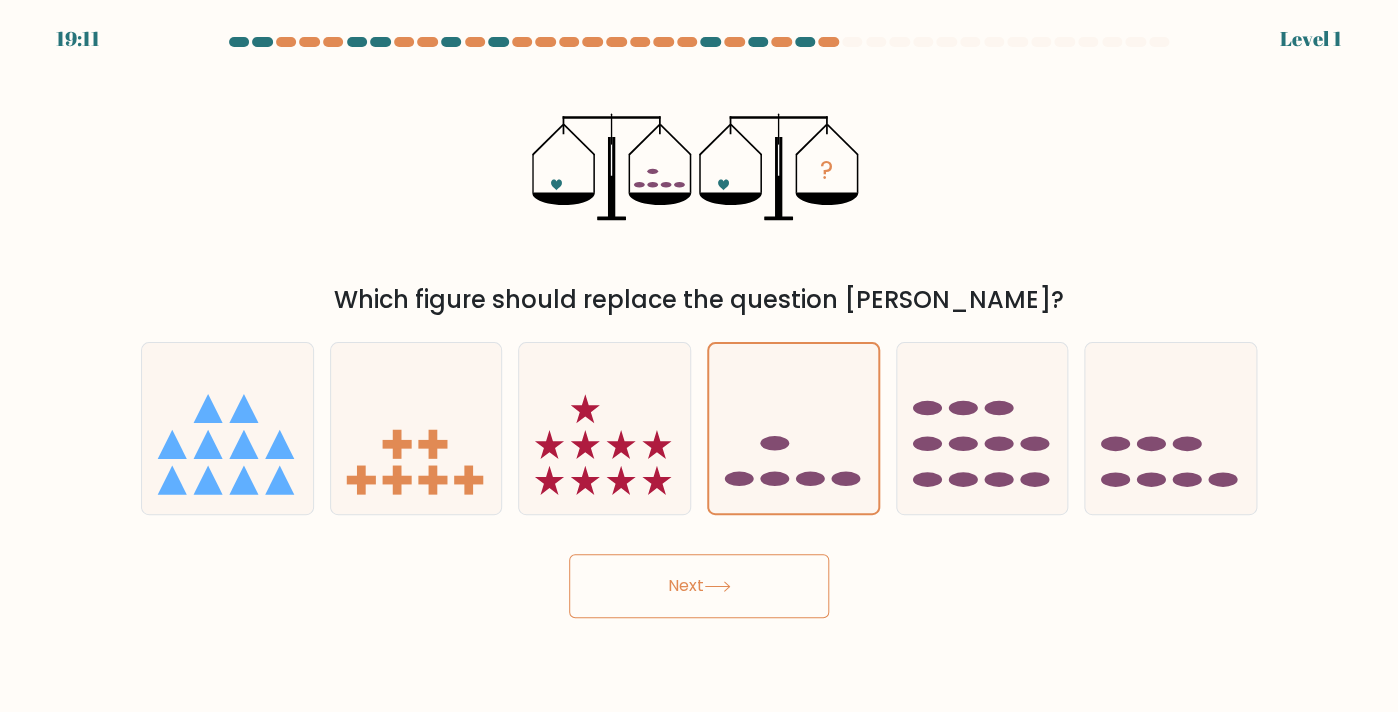 click on "Next" at bounding box center [699, 586] 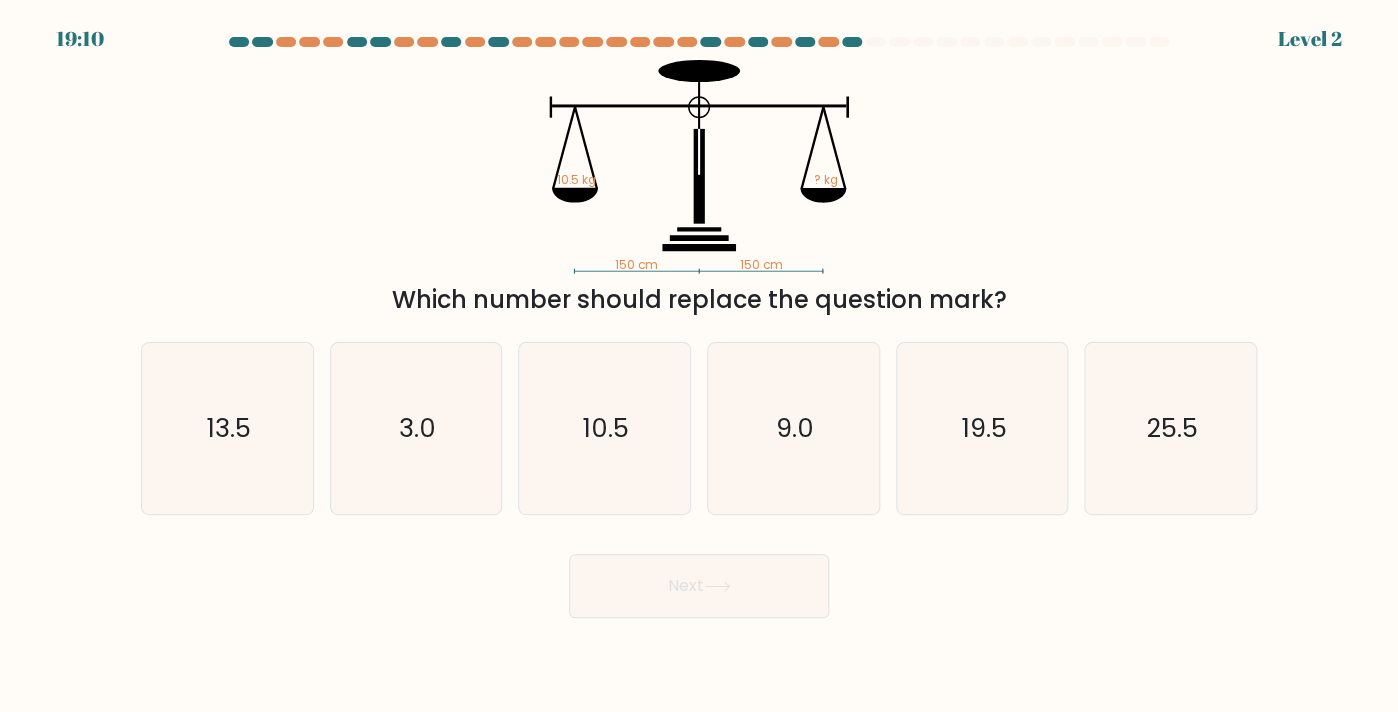 click on "9.0" 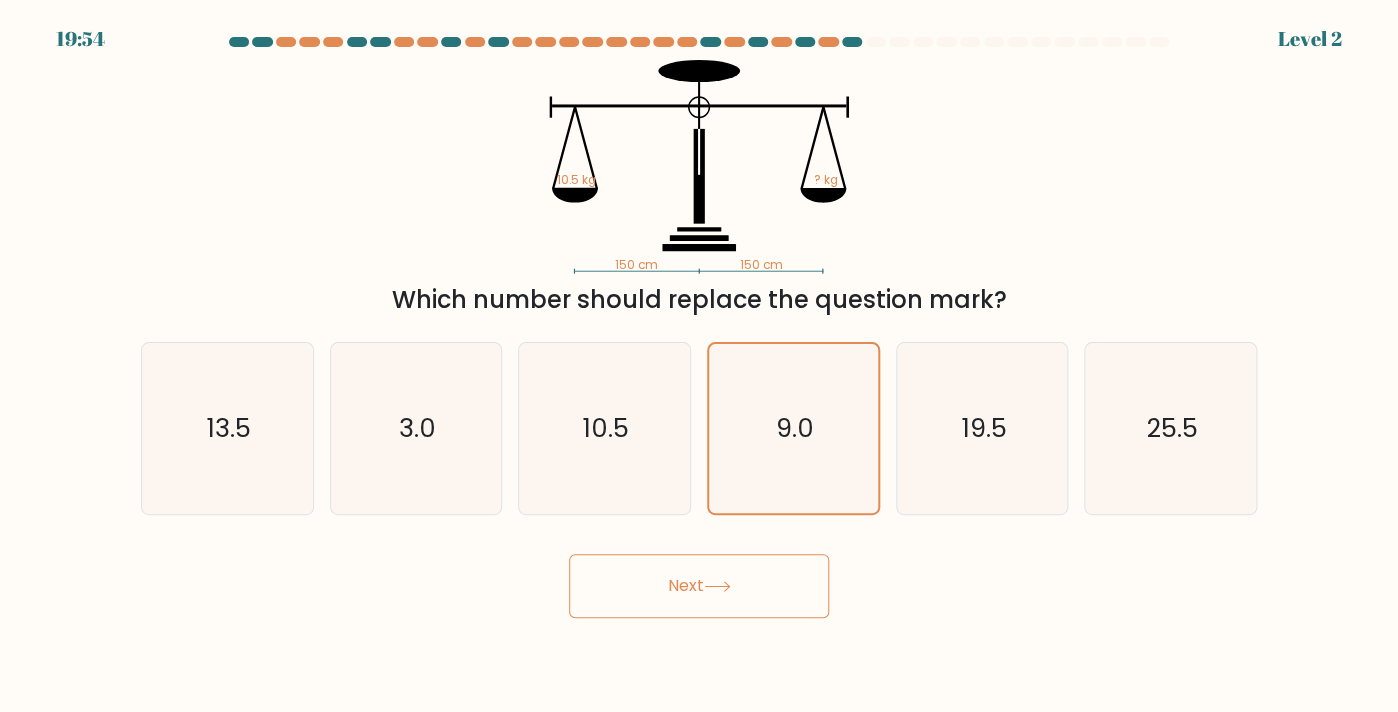 click on "Next" at bounding box center [699, 586] 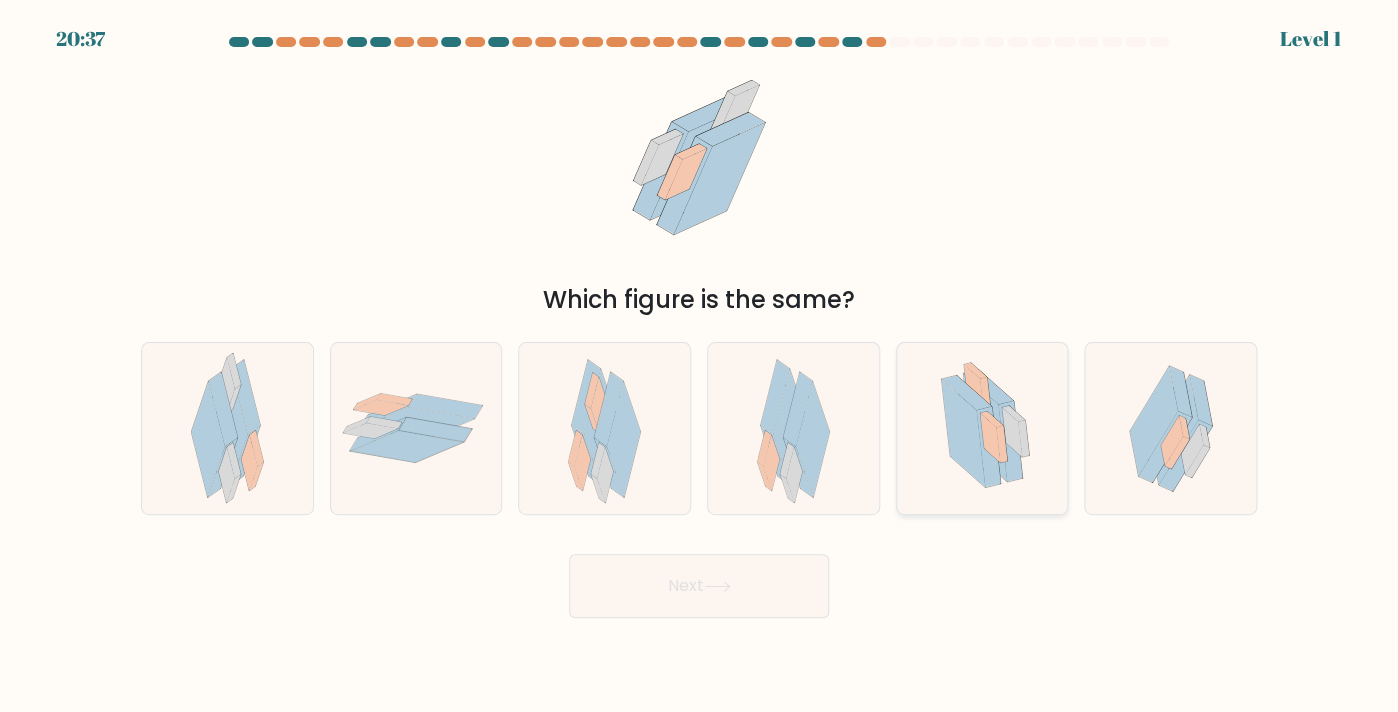 click 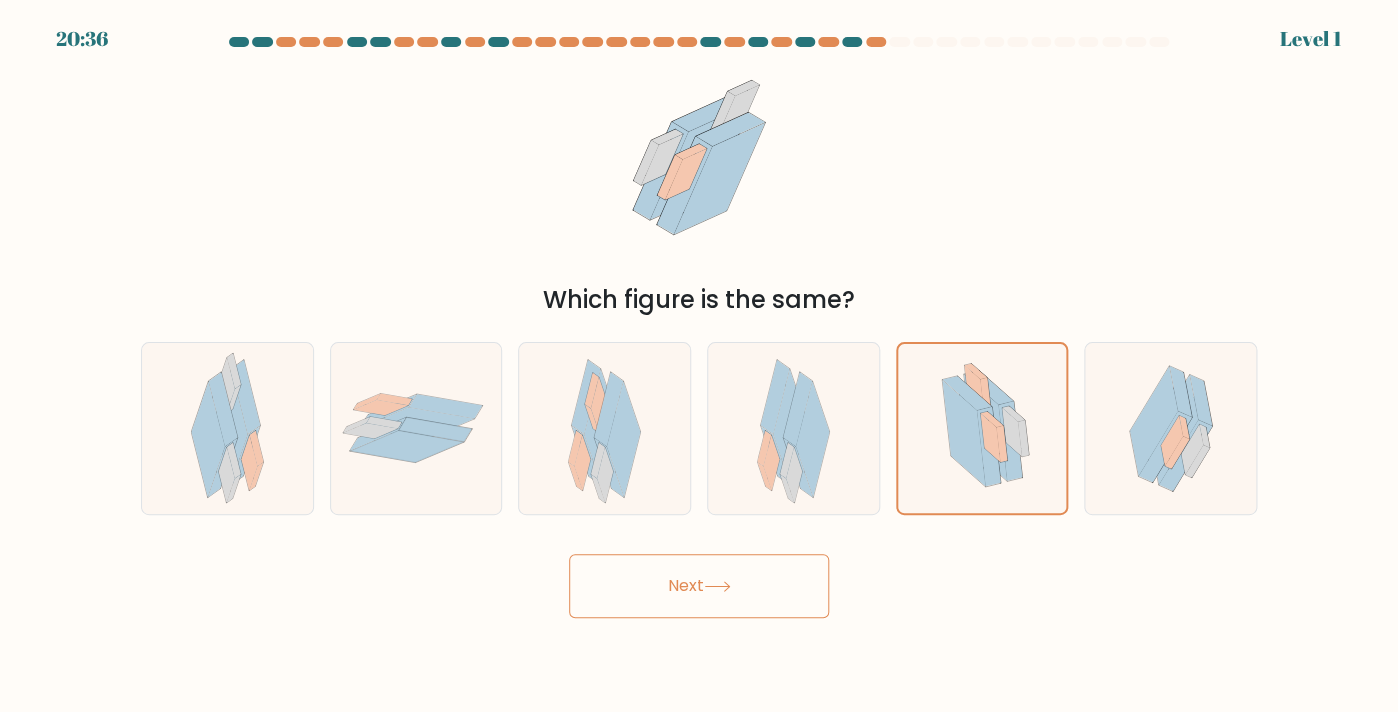 click on "Next" at bounding box center (699, 586) 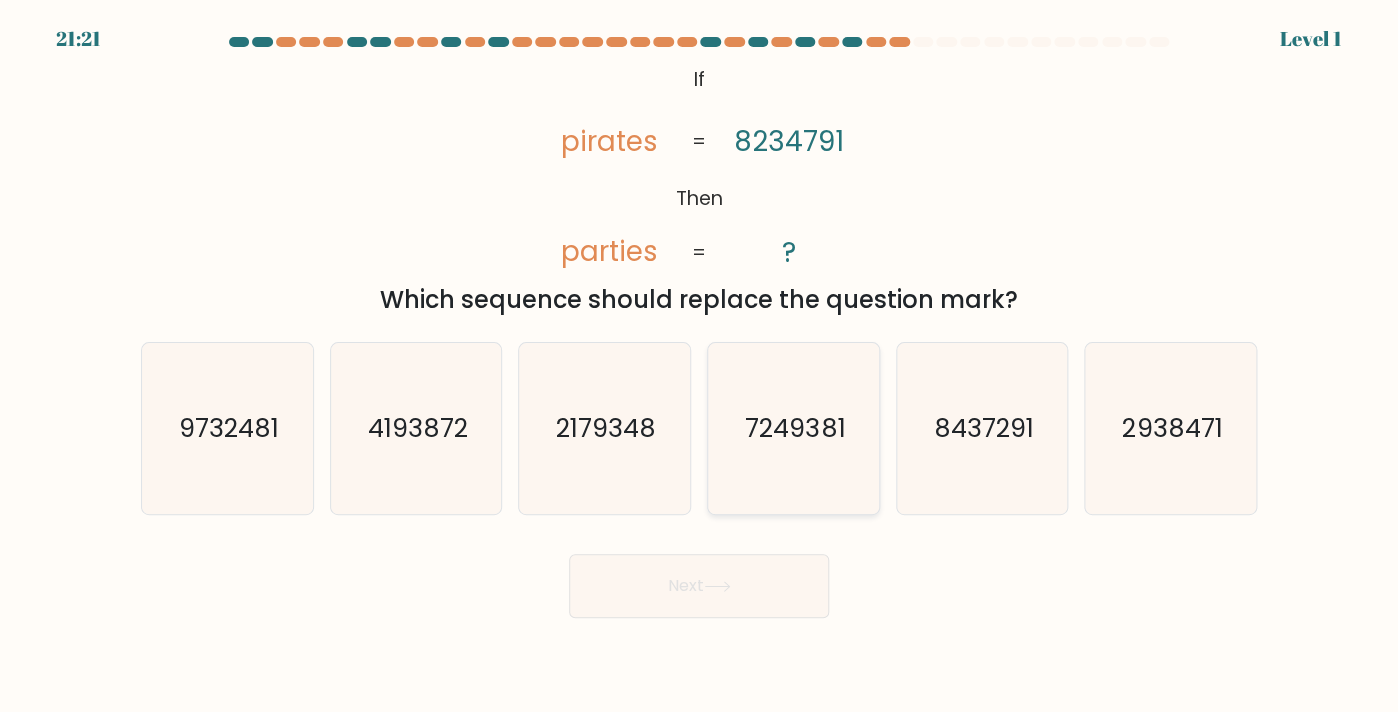 click on "7249381" 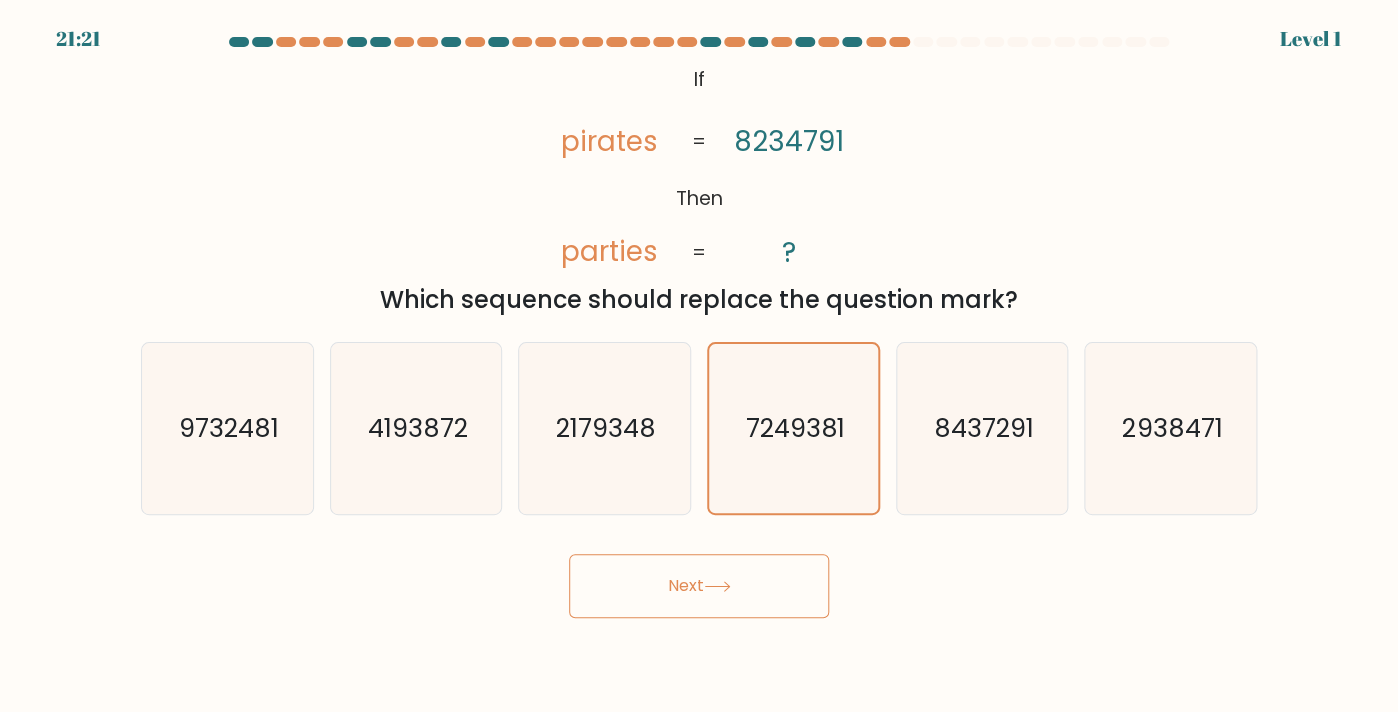 click on "Next" at bounding box center (699, 586) 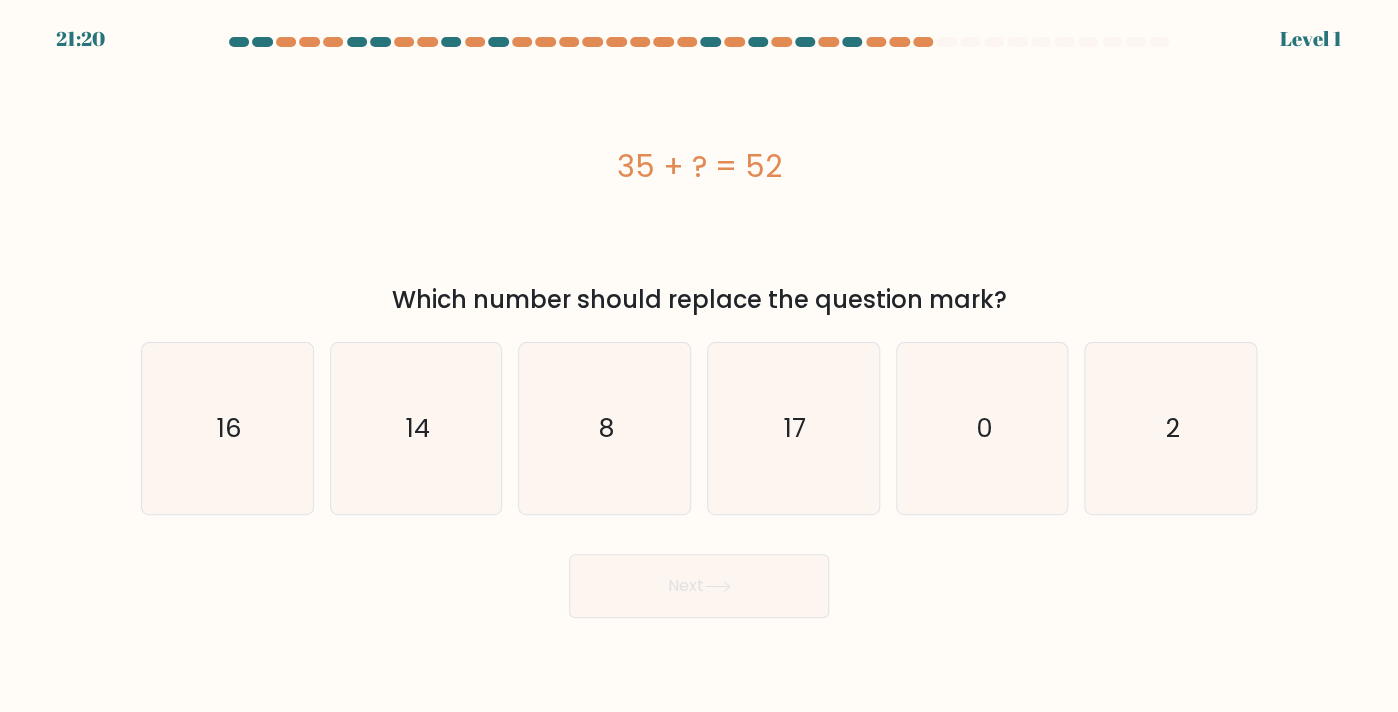 click on "8" 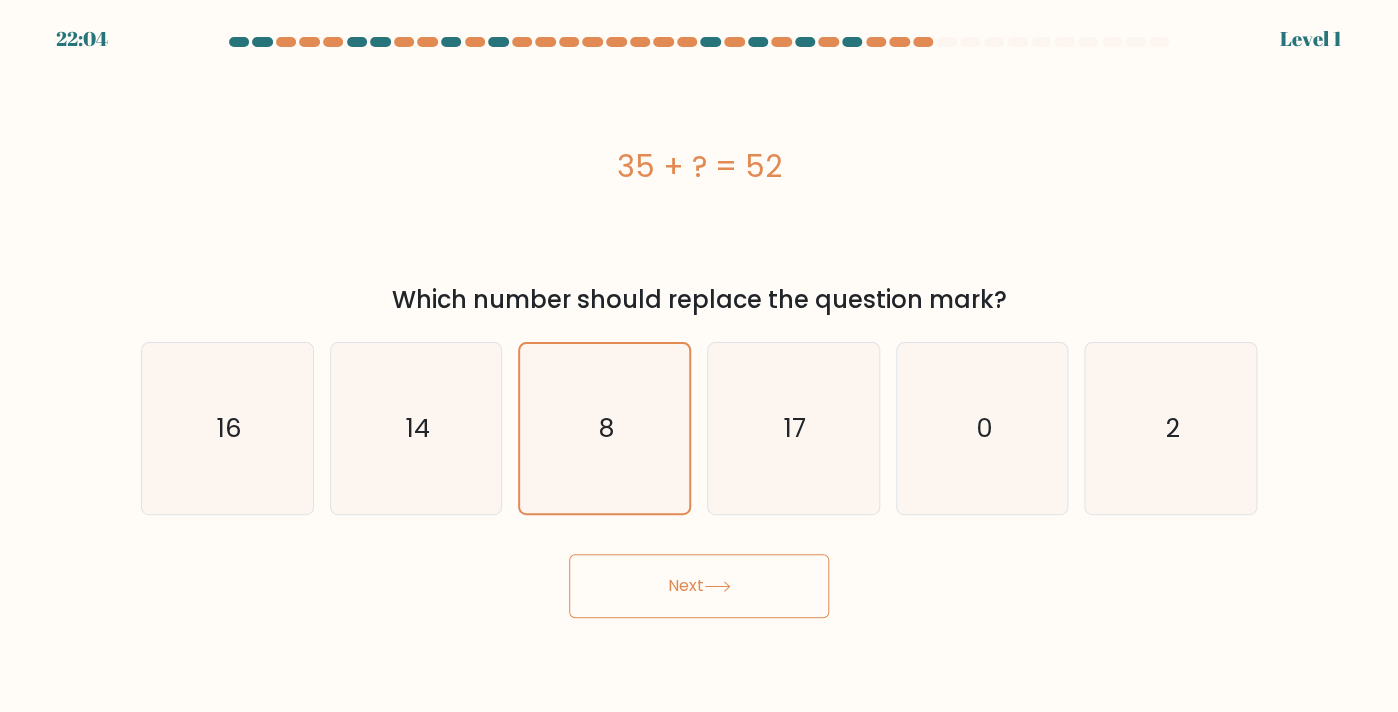 click on "Next" at bounding box center (699, 586) 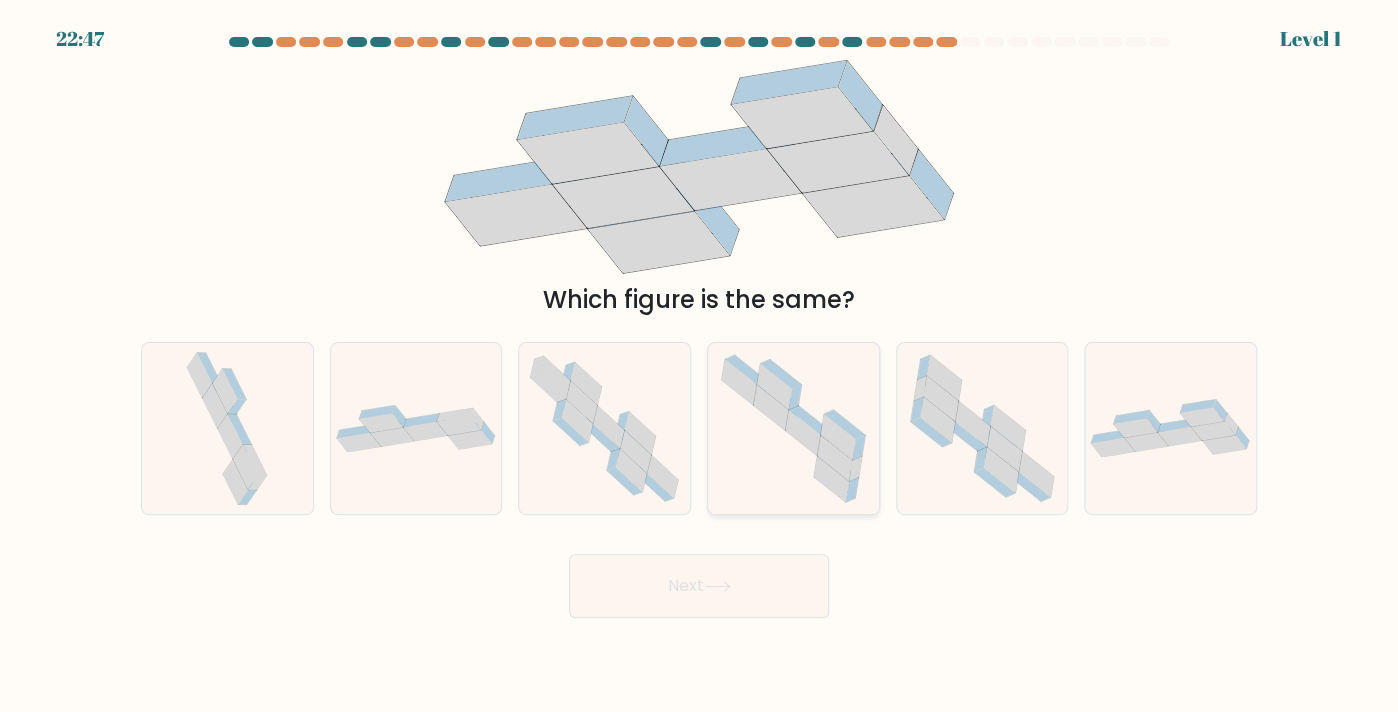 click 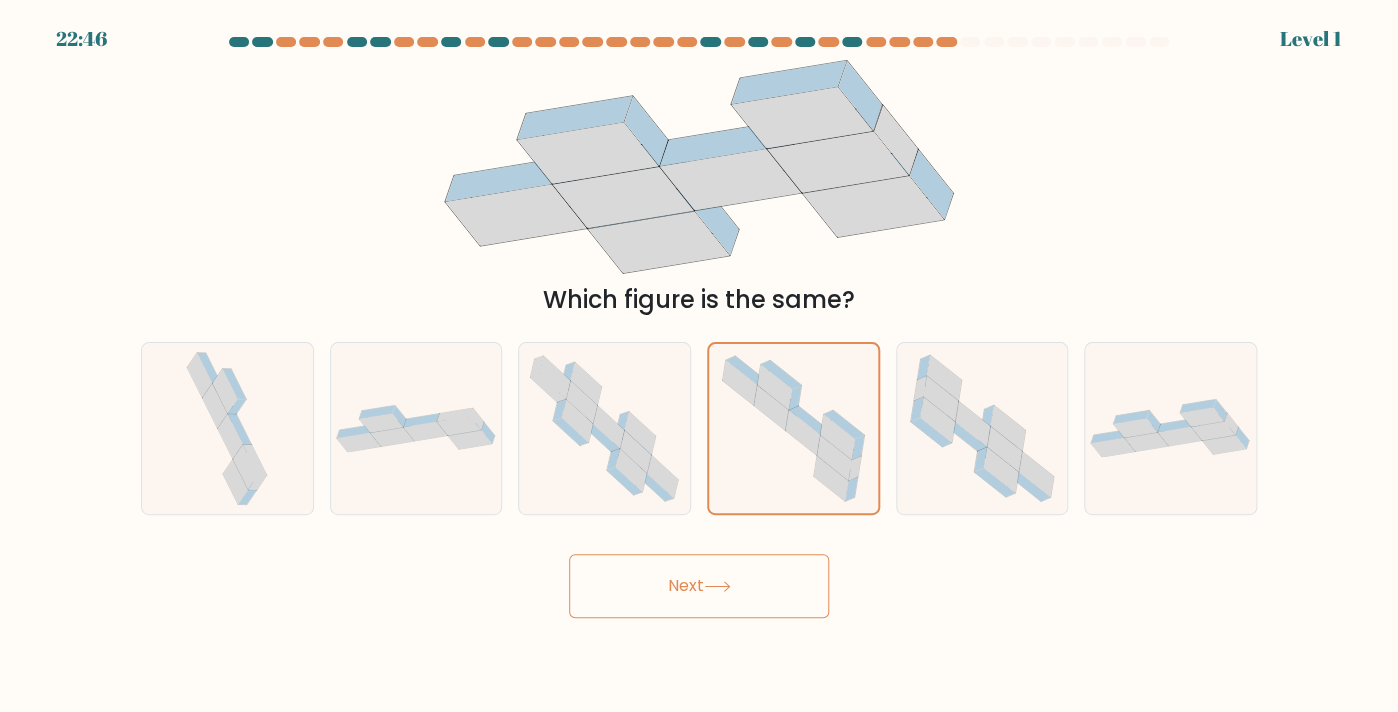 click on "Next" at bounding box center [699, 586] 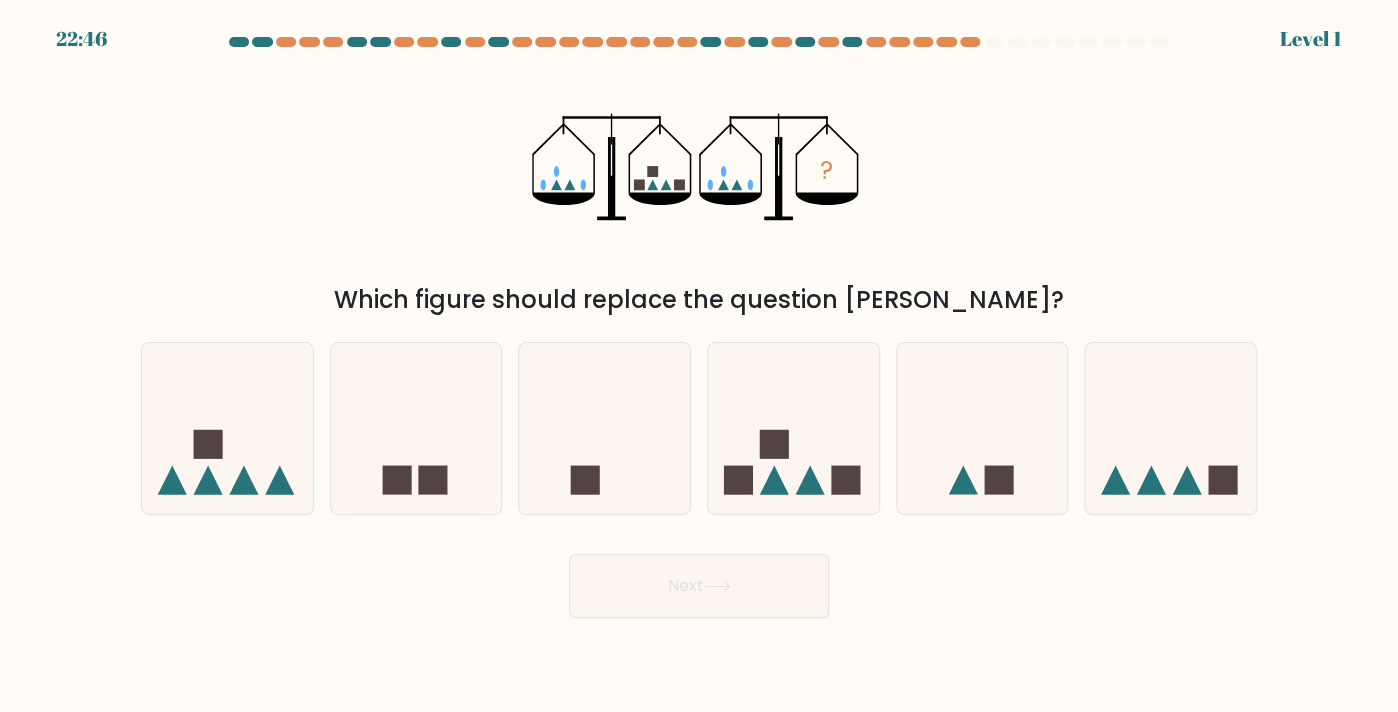 click 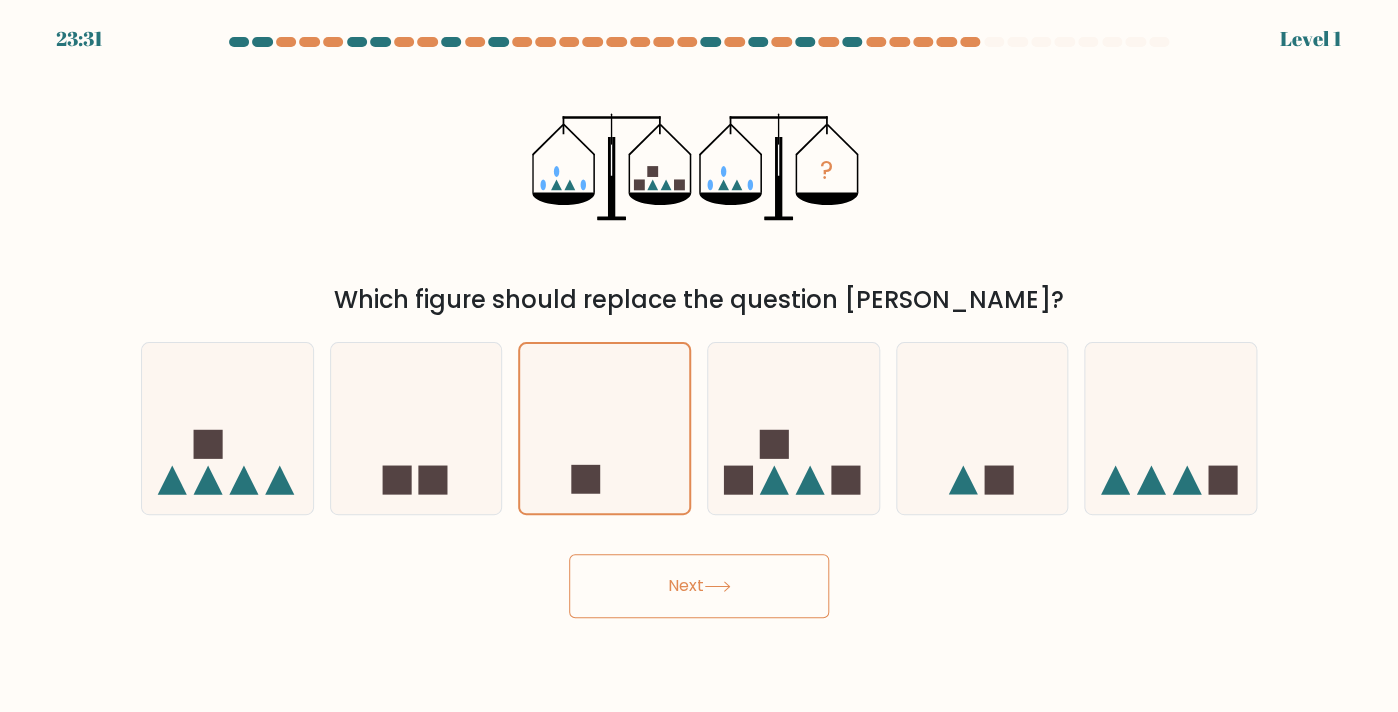 click on "Next" at bounding box center [699, 586] 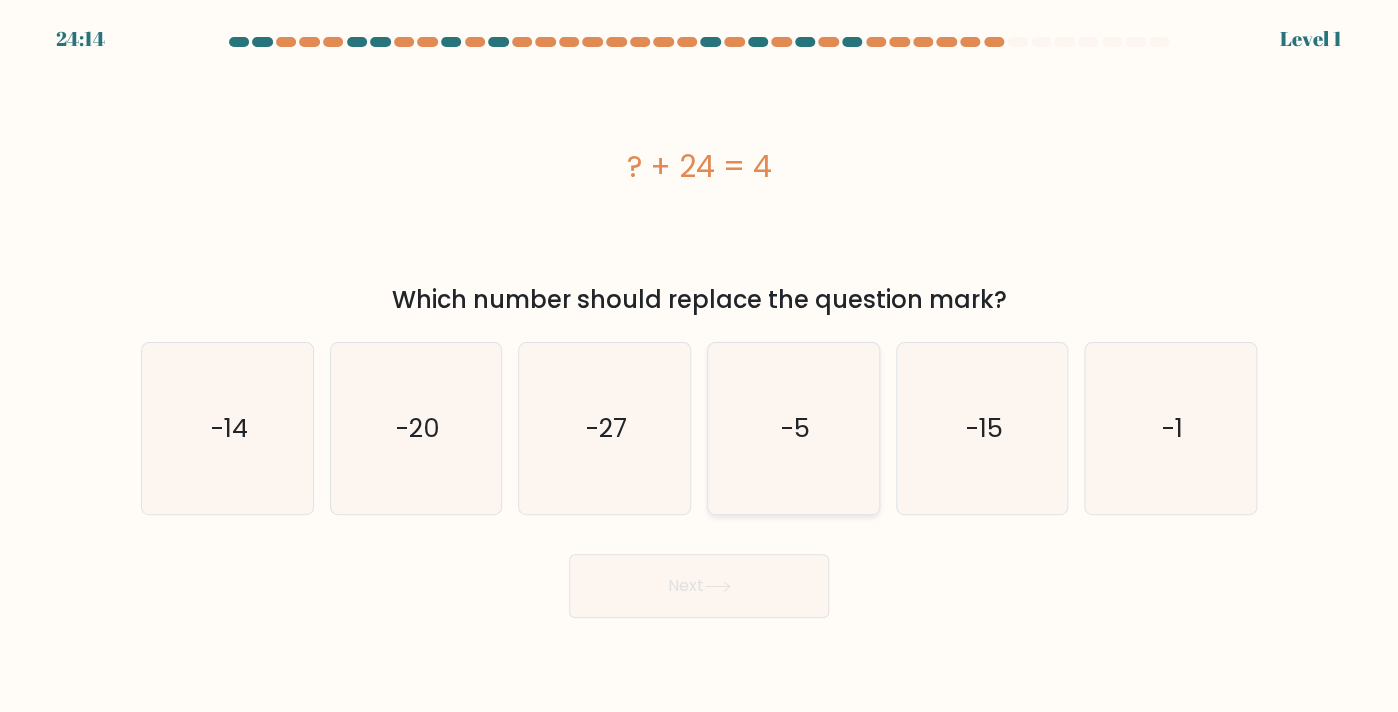 click on "-5" 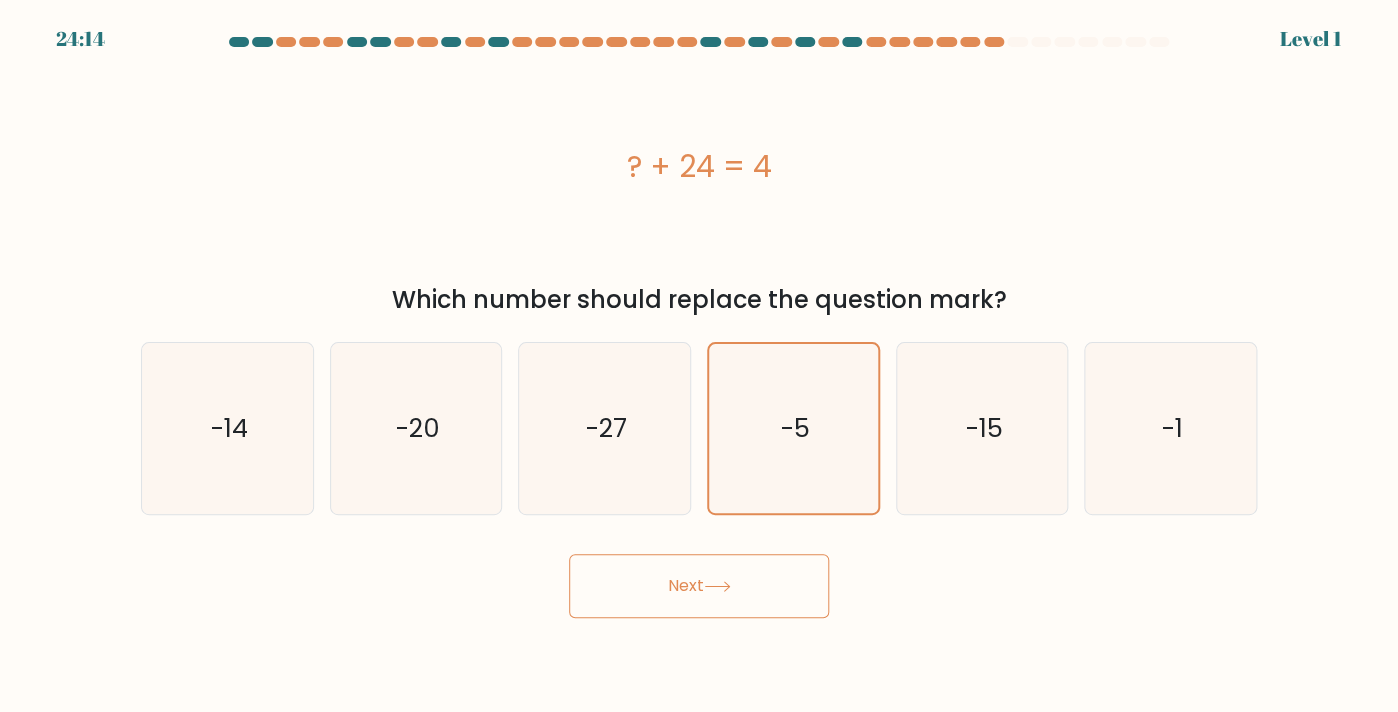click on "24:14
Level 1" at bounding box center (699, 356) 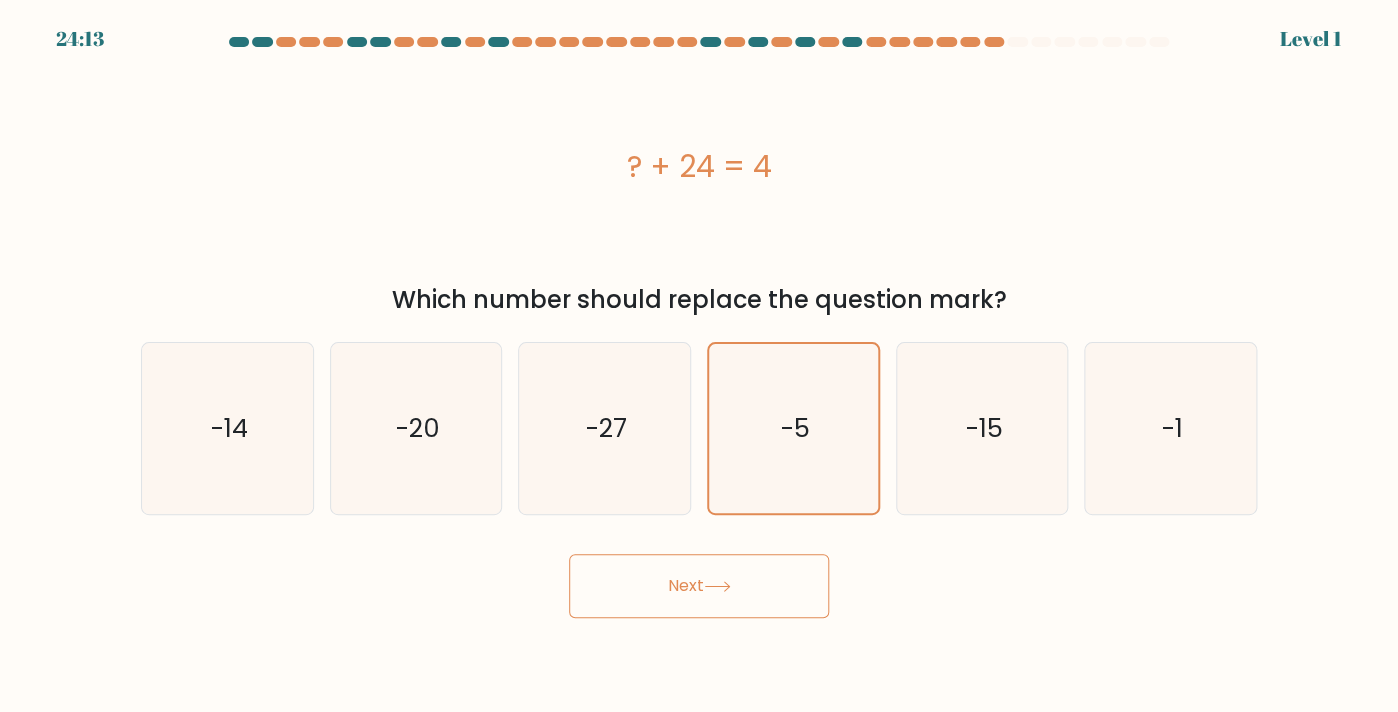 click on "Next" at bounding box center [699, 586] 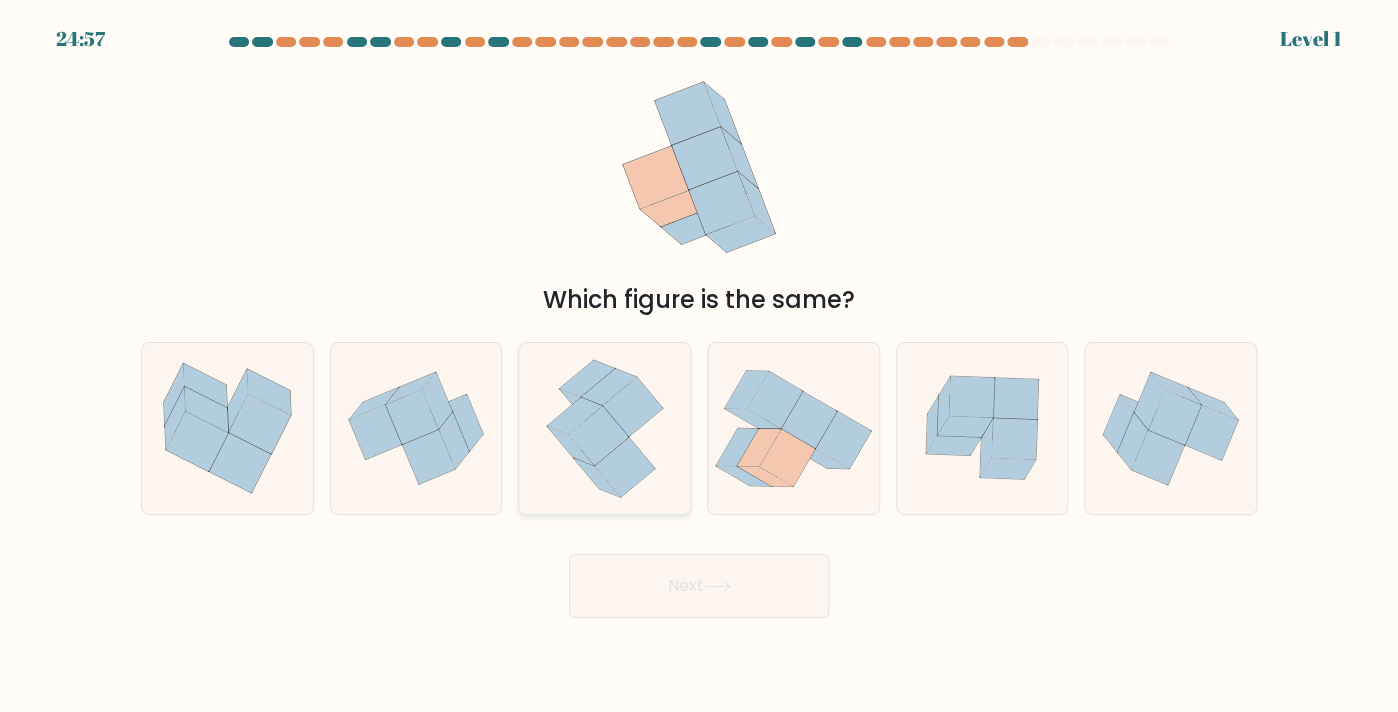 click 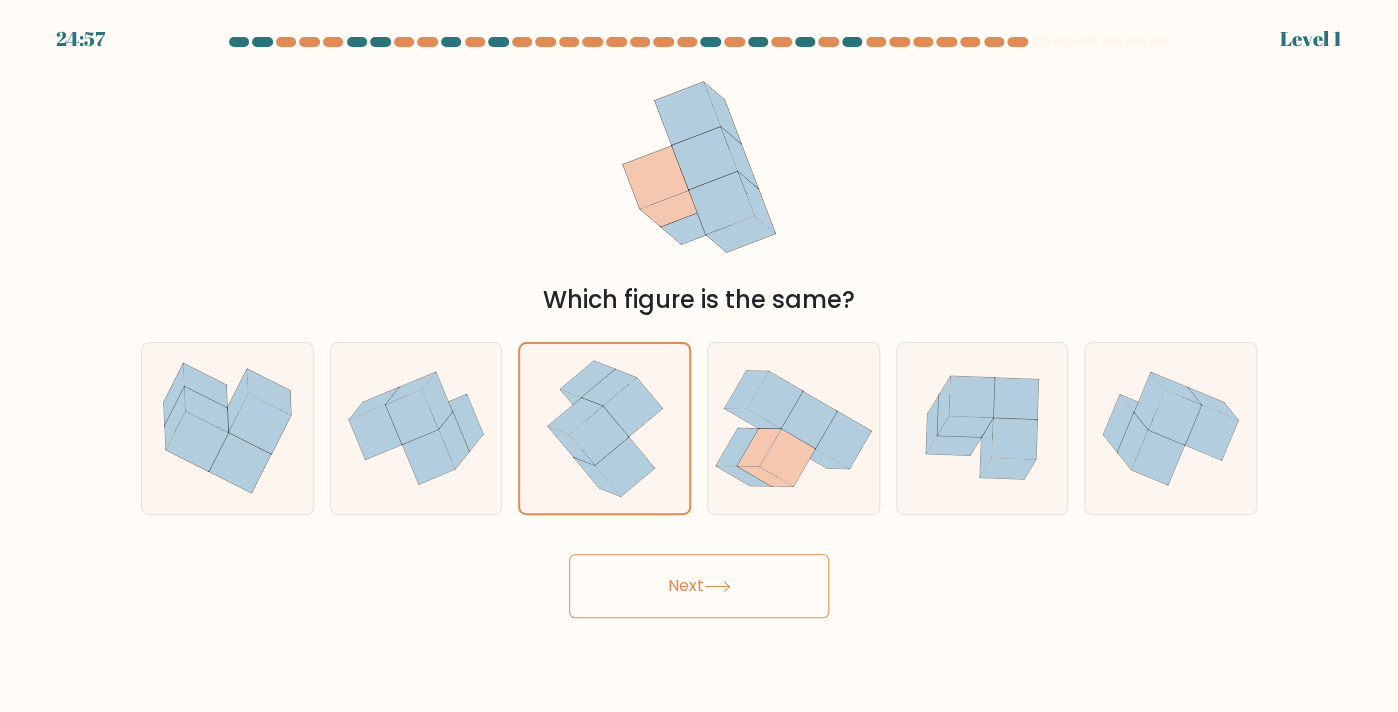 click on "Next" at bounding box center (699, 586) 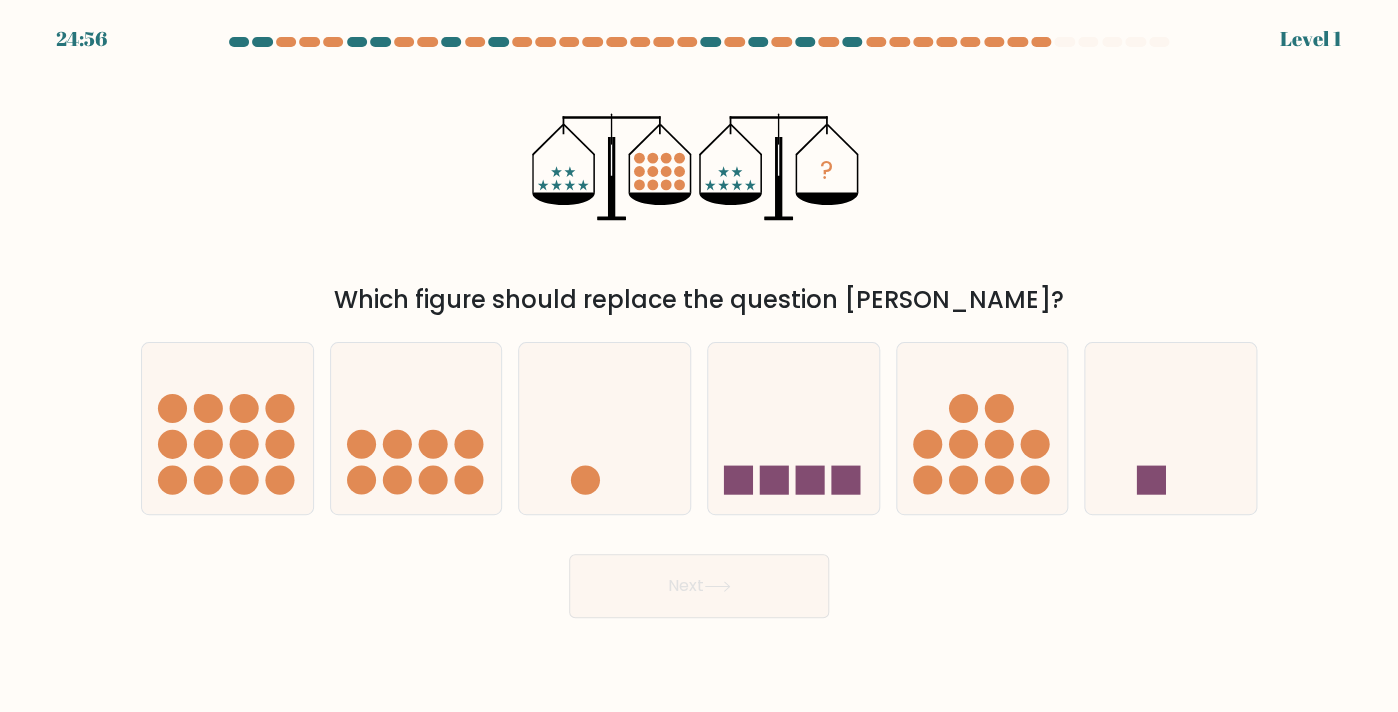 click 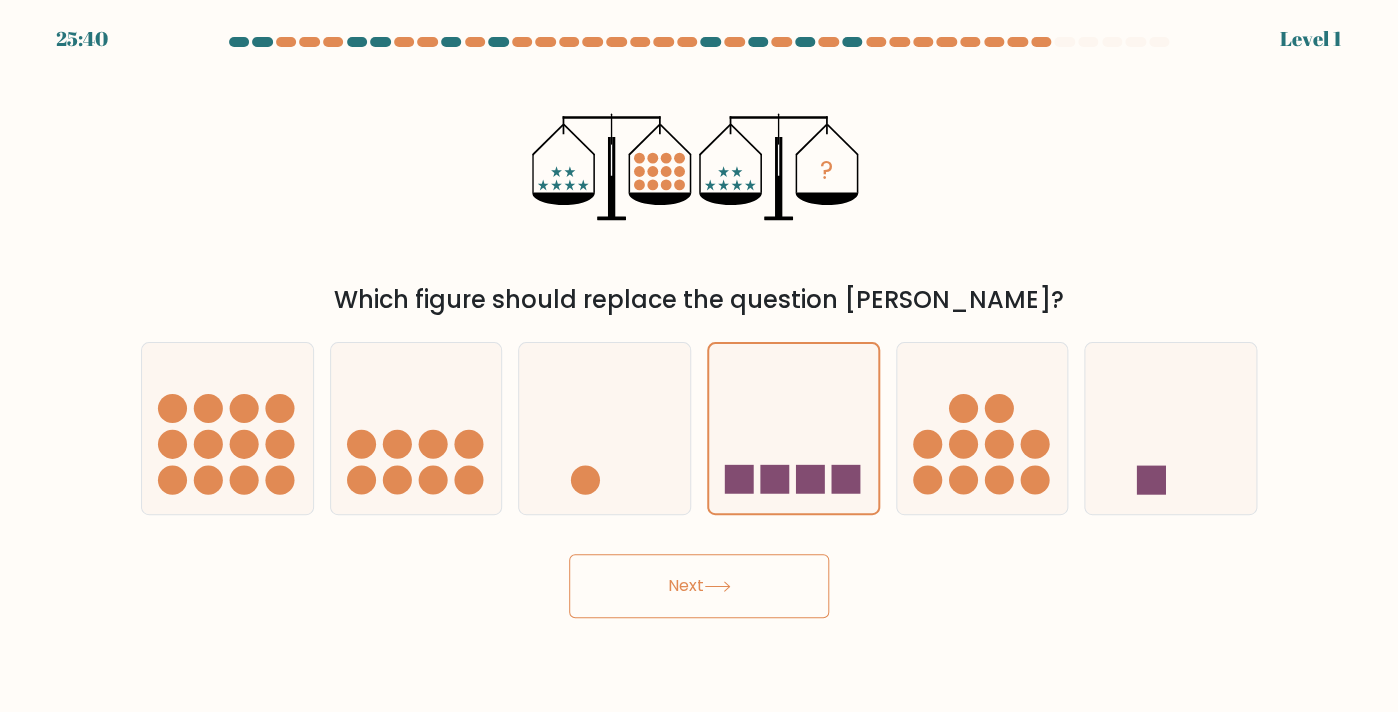 click on "Next" at bounding box center (699, 586) 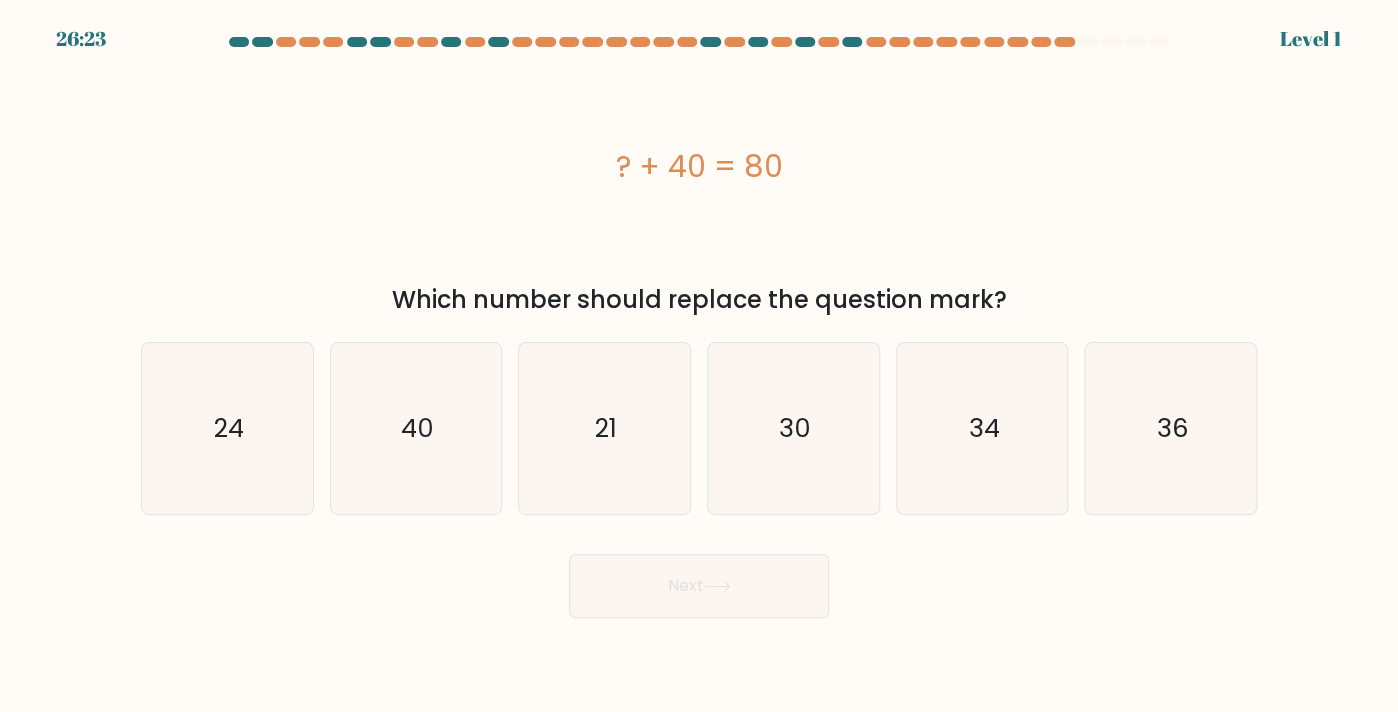 click on "30" 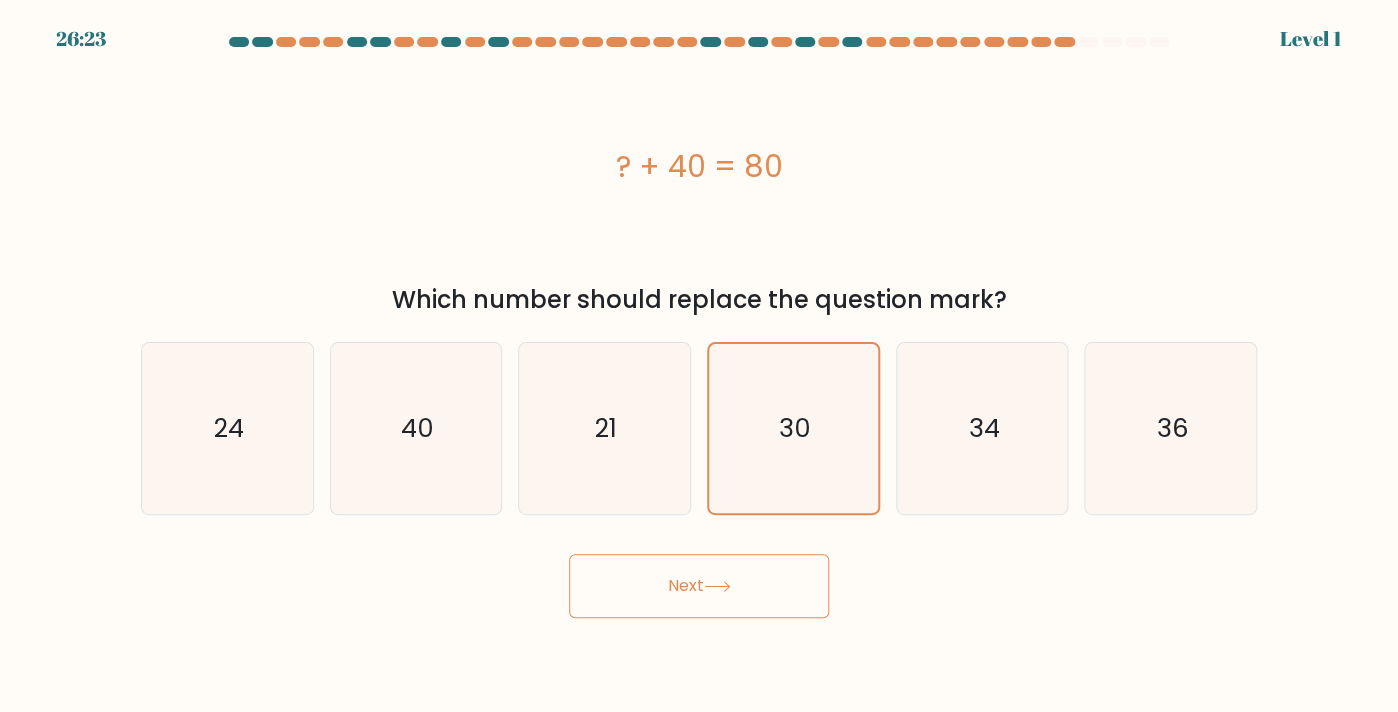 click on "Next" at bounding box center (699, 586) 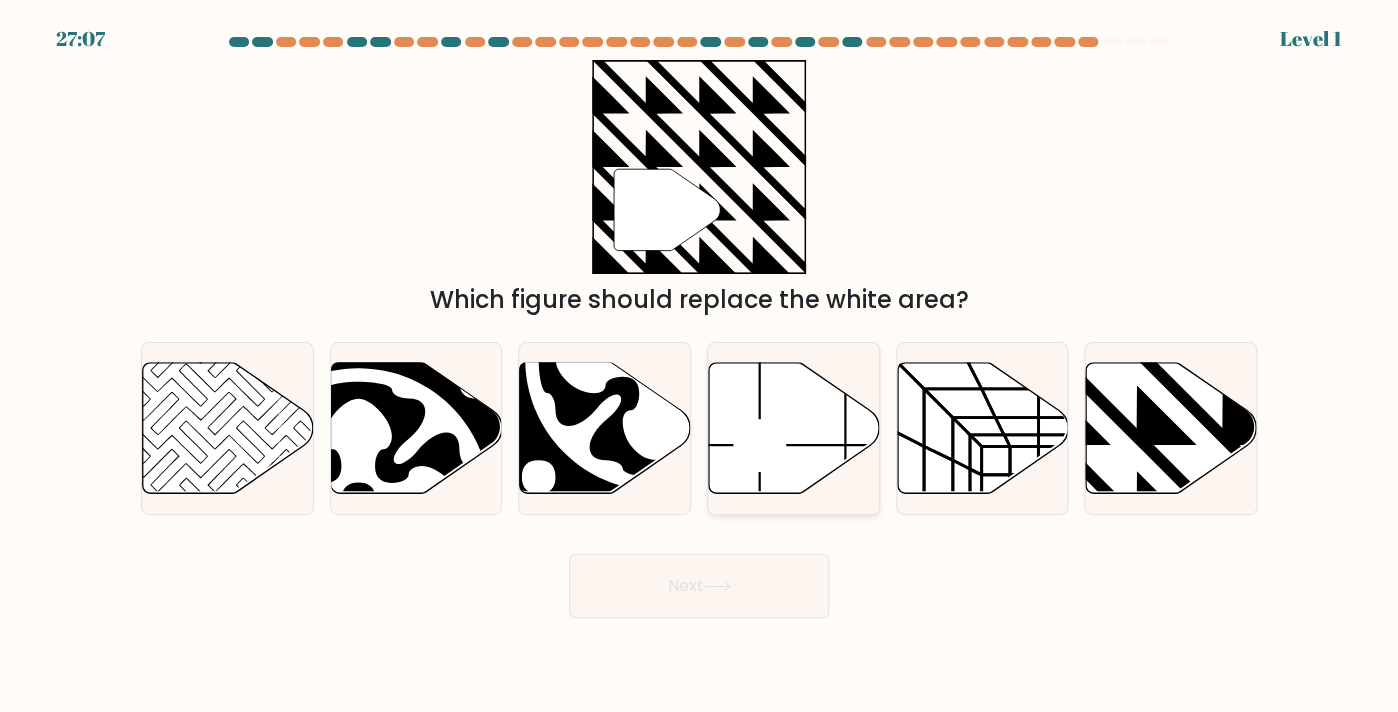 click 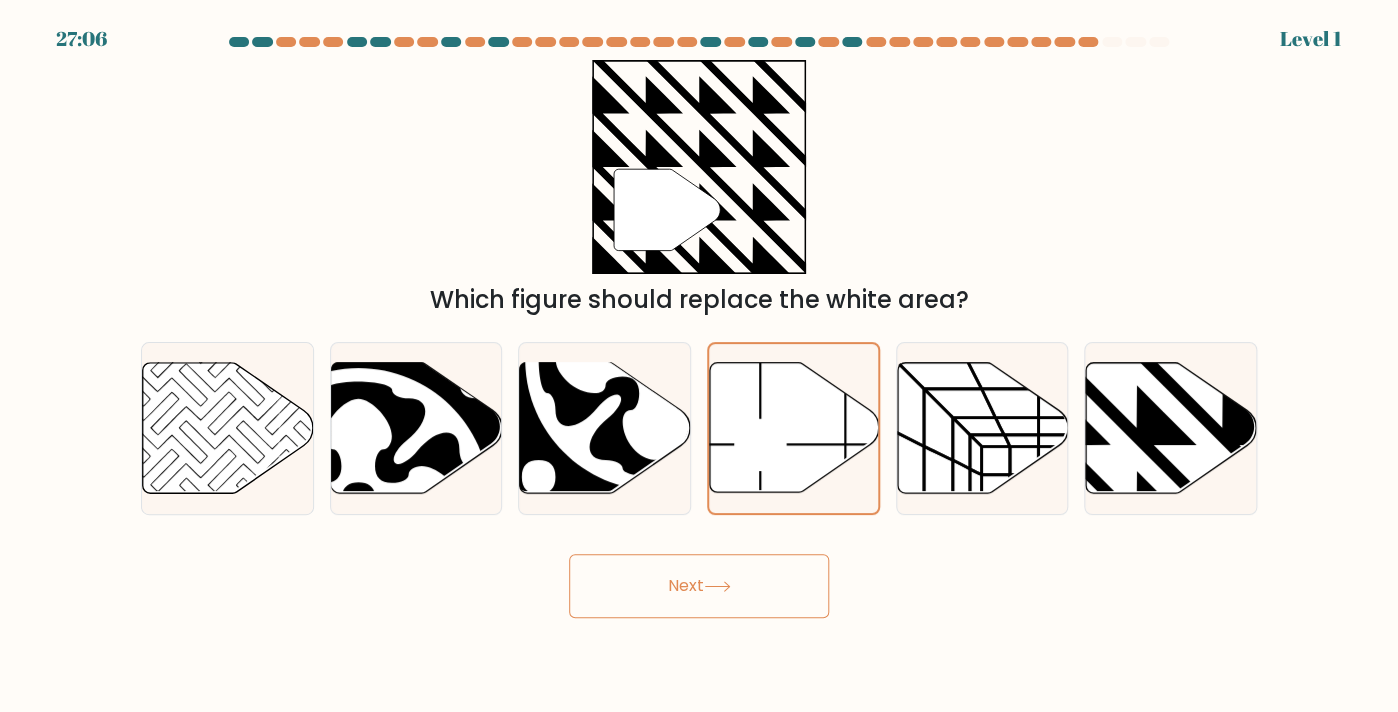 click on "Next" at bounding box center [699, 586] 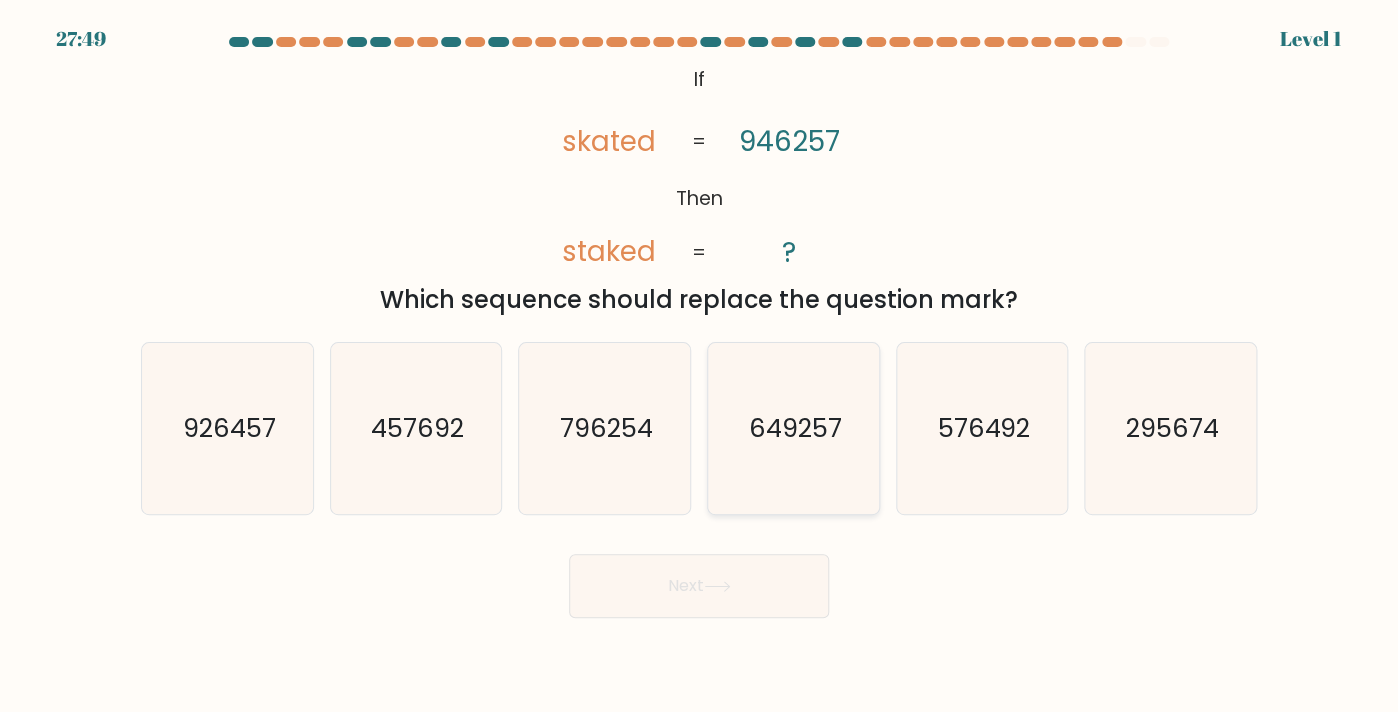 click on "649257" 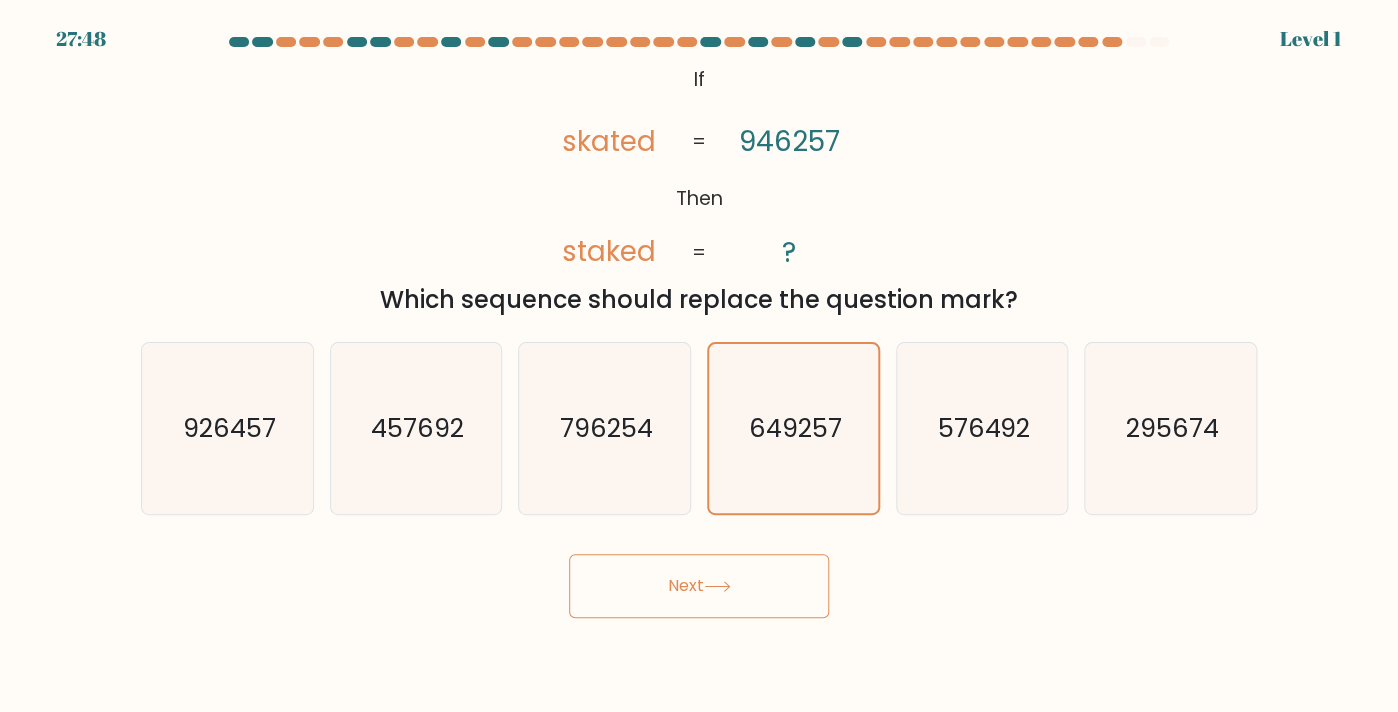 click on "Next" at bounding box center (699, 586) 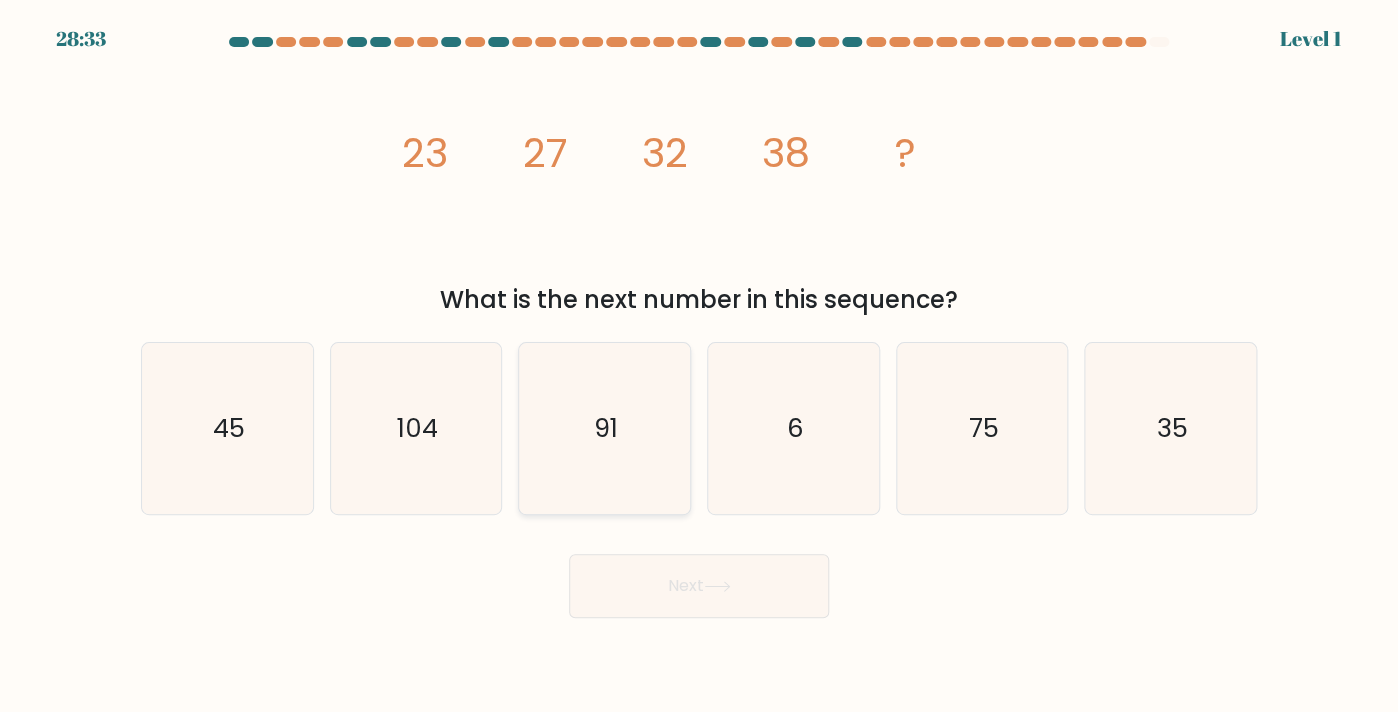 click on "91" 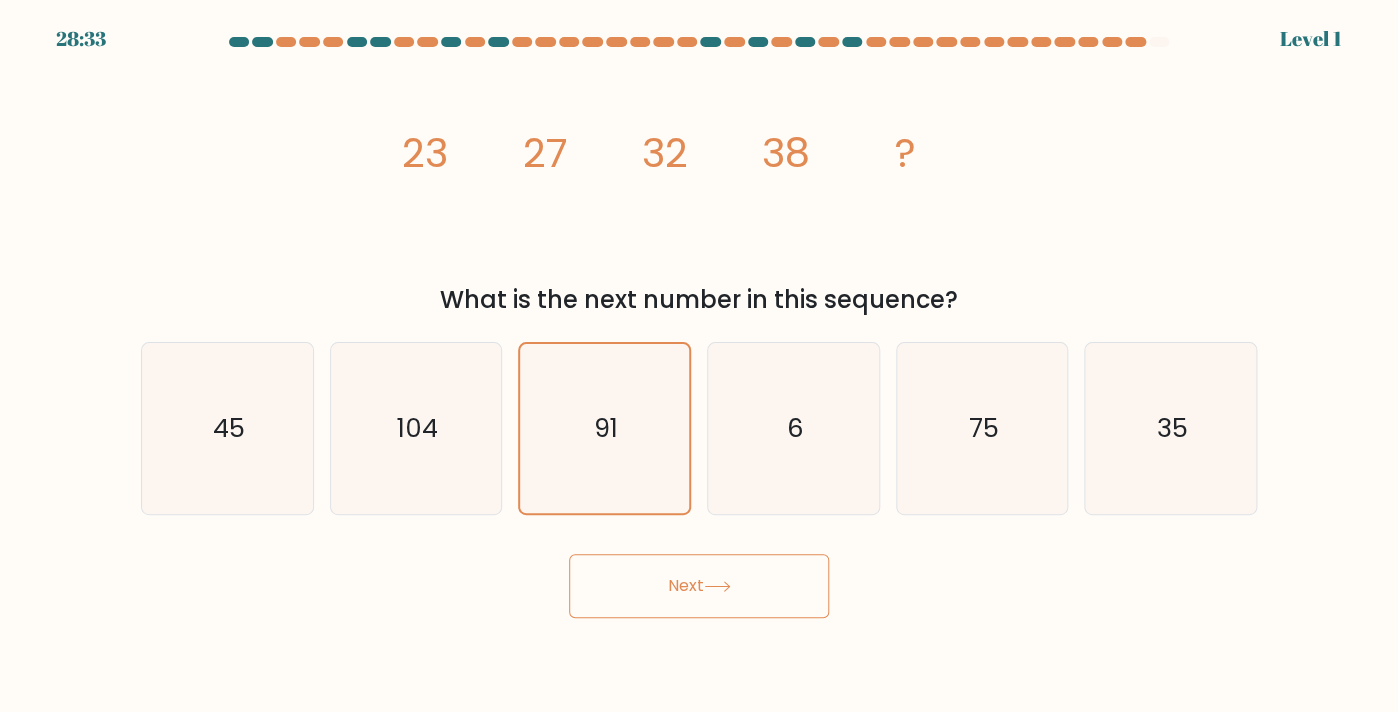 click on "Next" at bounding box center (699, 586) 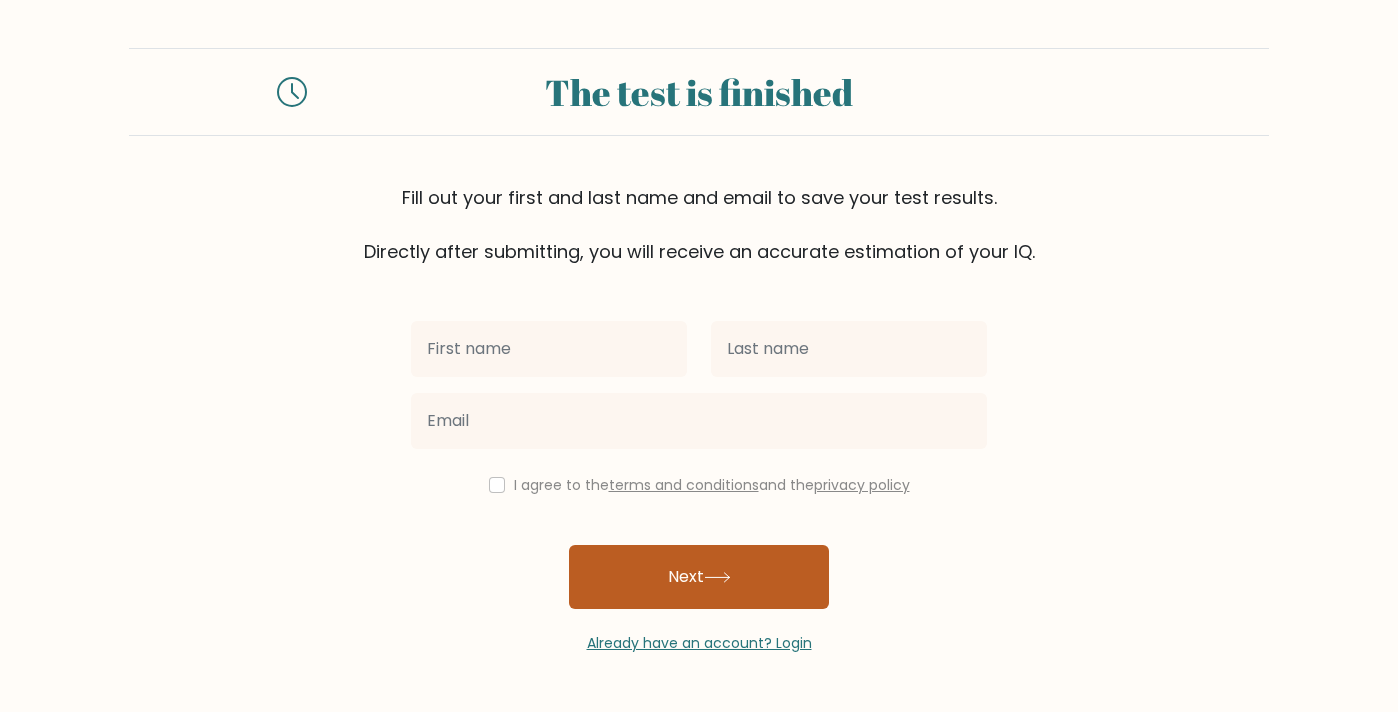 scroll, scrollTop: 0, scrollLeft: 0, axis: both 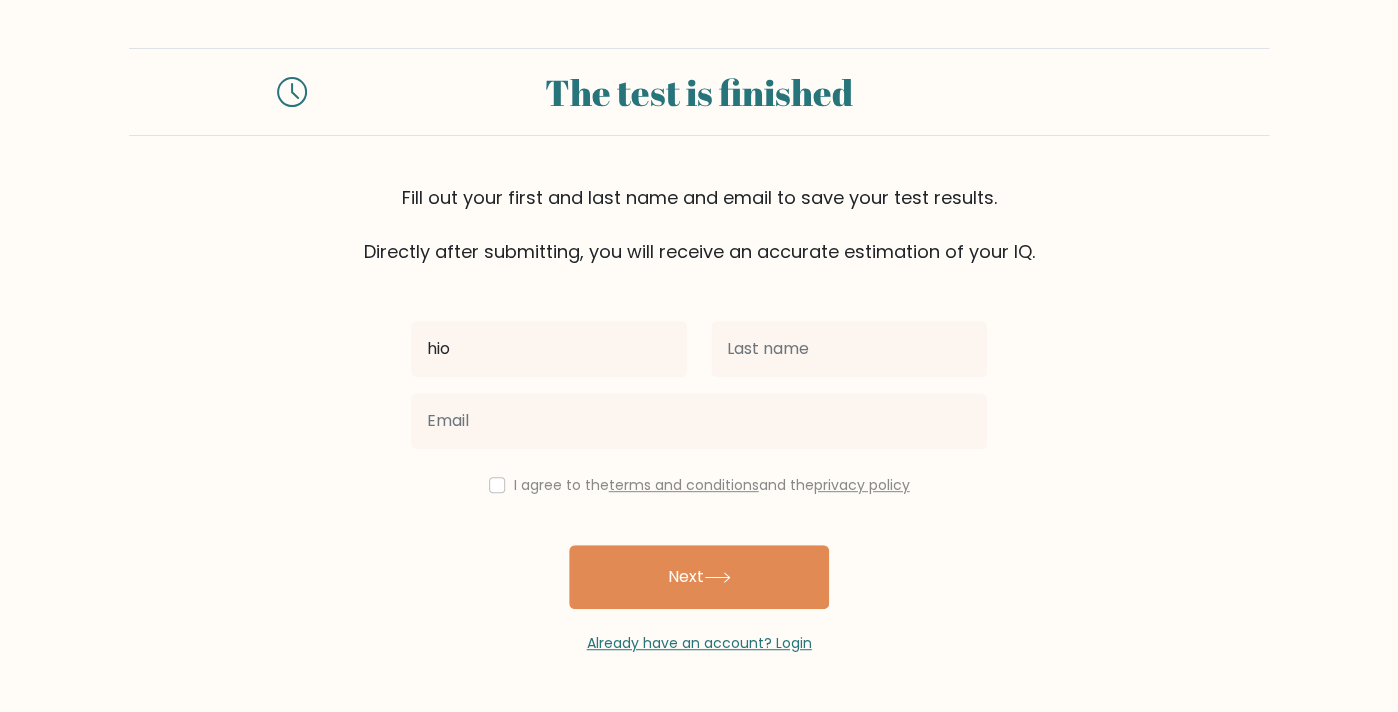 type on "hio" 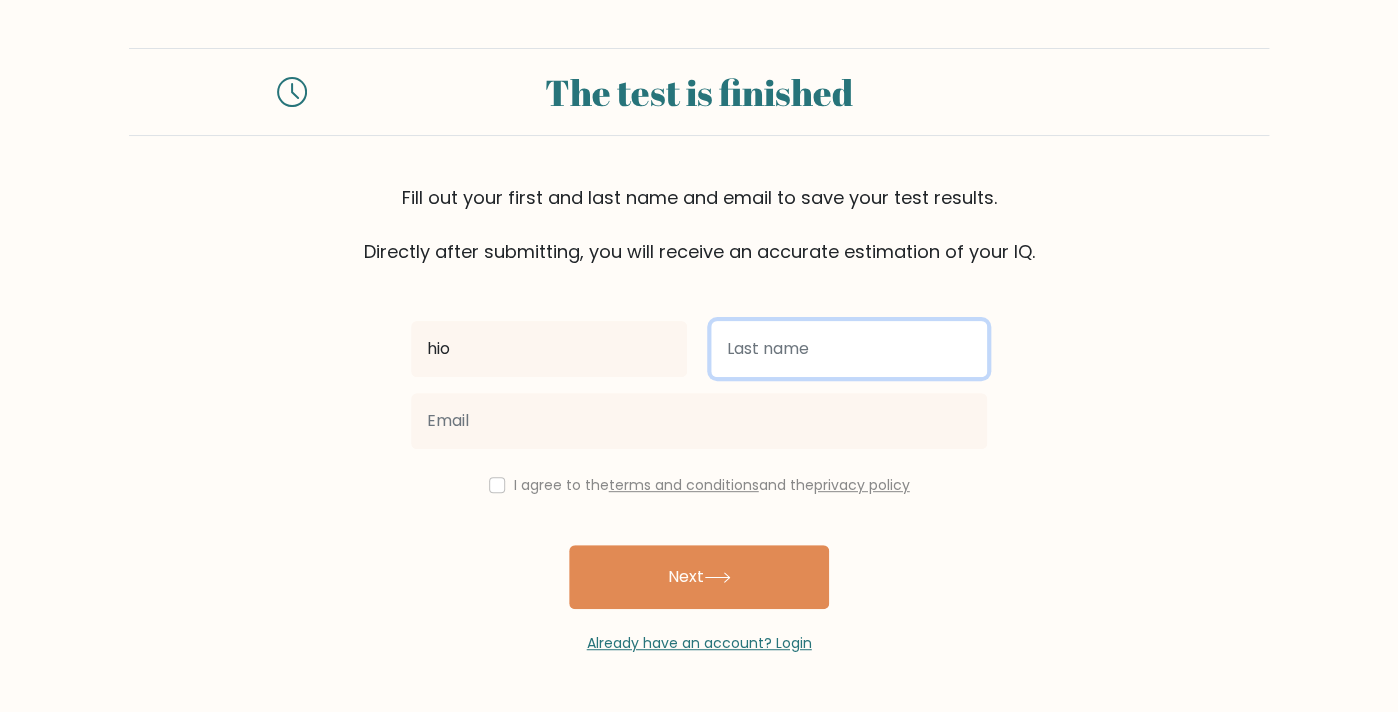 click at bounding box center [849, 349] 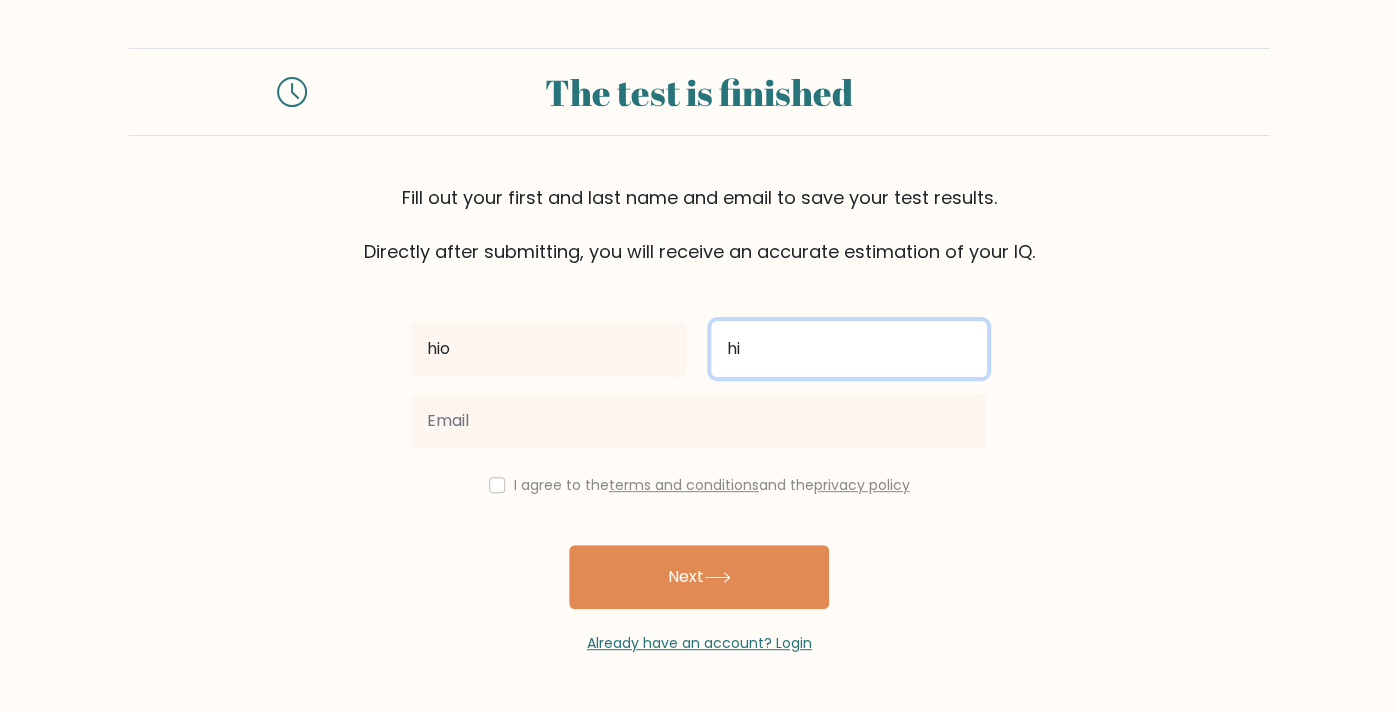 type on "hi" 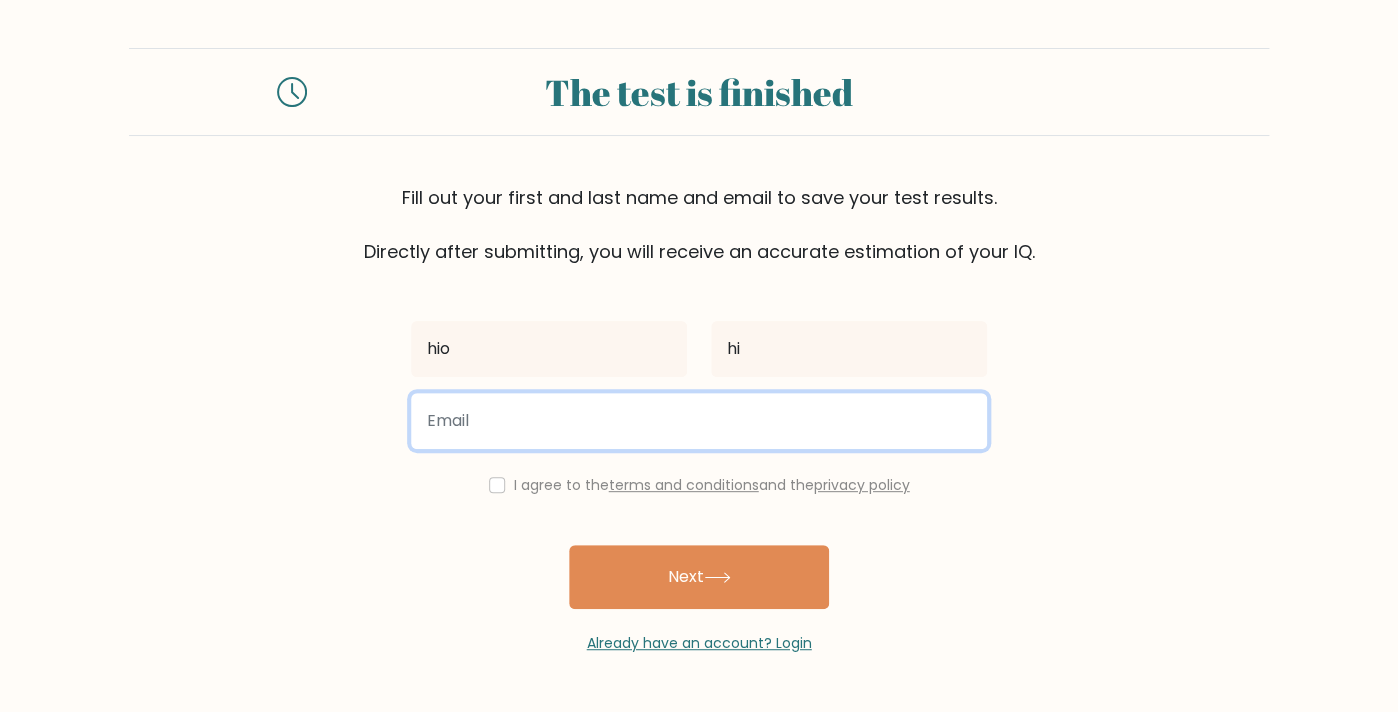 click at bounding box center (699, 421) 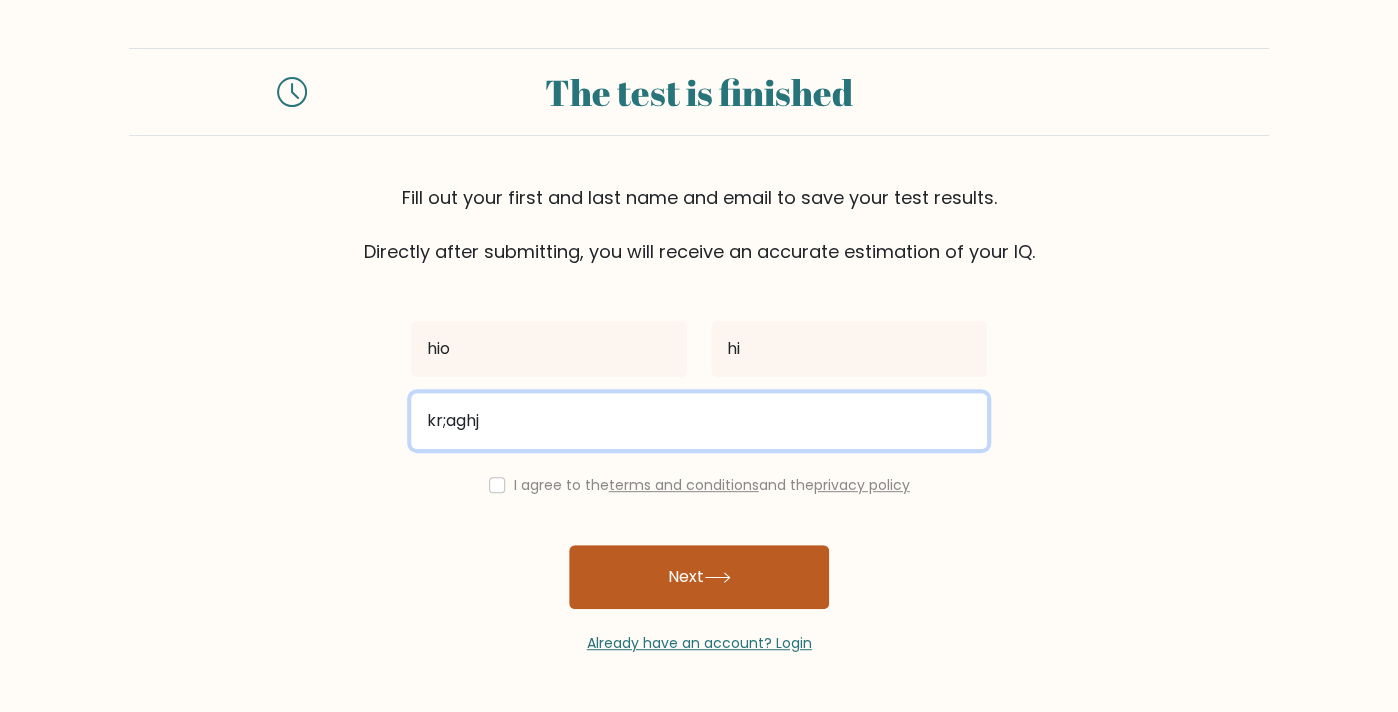 type on "kr;aghj" 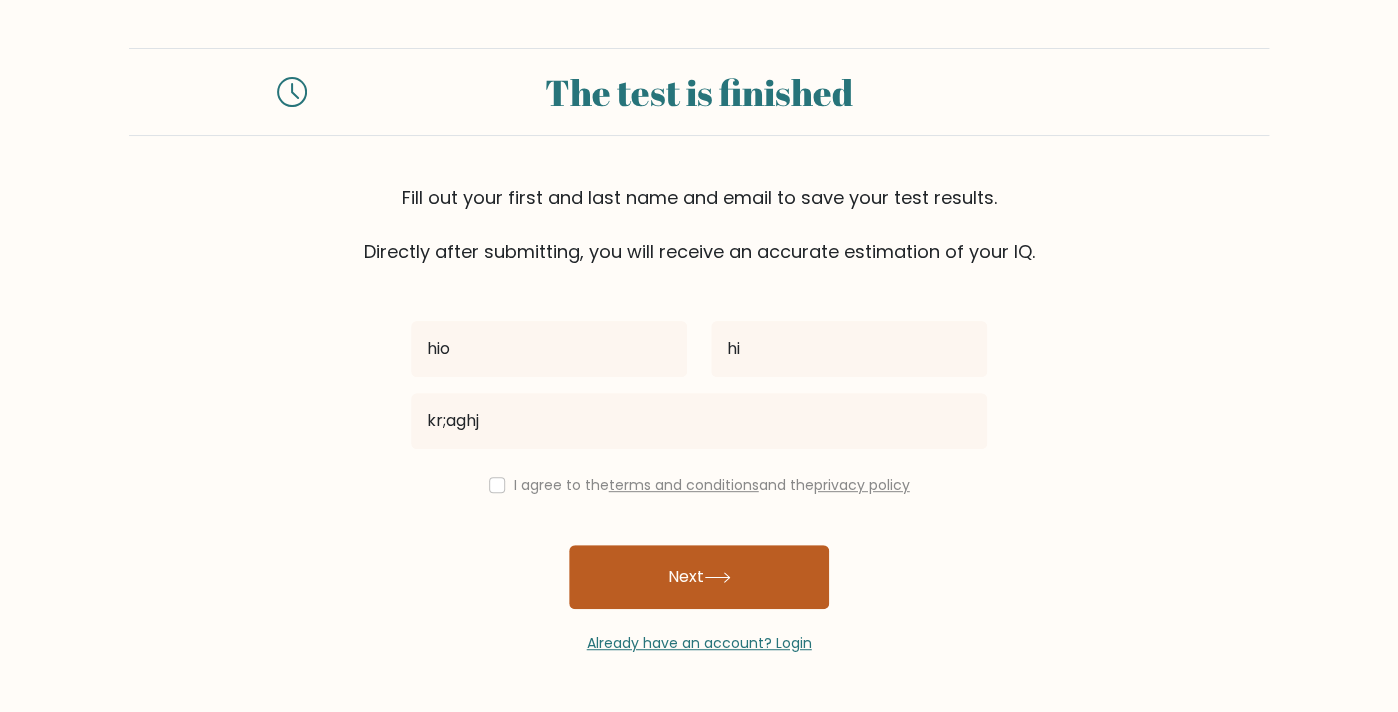 click on "Next" at bounding box center [699, 577] 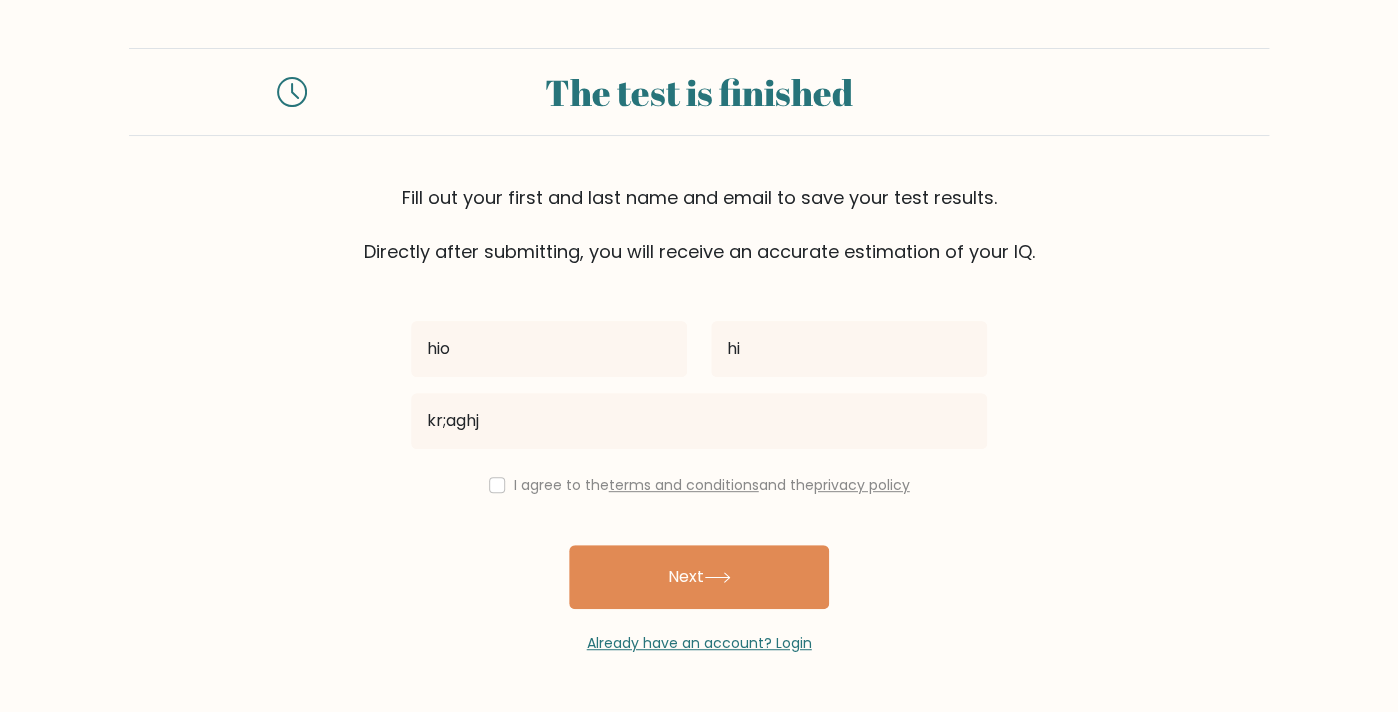 click on "hio
hi
kr;aghj
I agree to the  terms and conditions  and the  privacy policy
Next
Already have an account? Login" at bounding box center [699, 459] 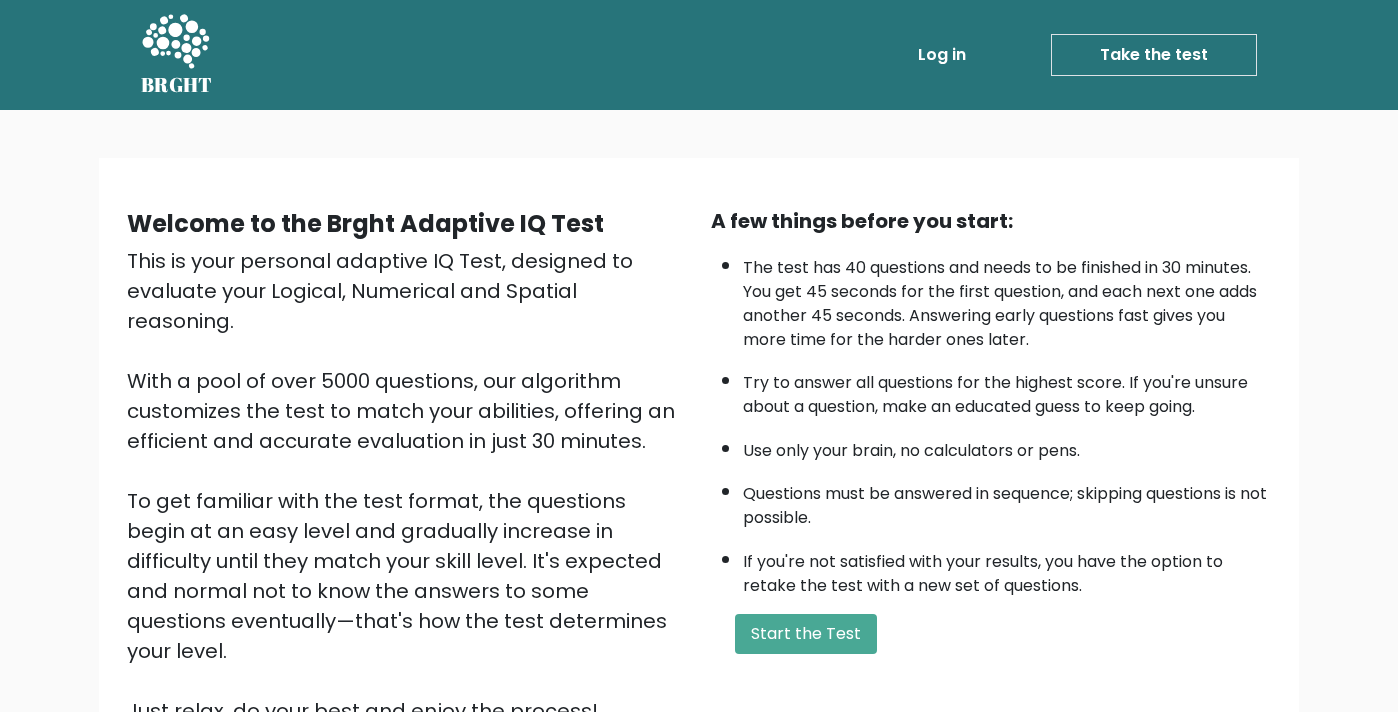 scroll, scrollTop: 0, scrollLeft: 0, axis: both 